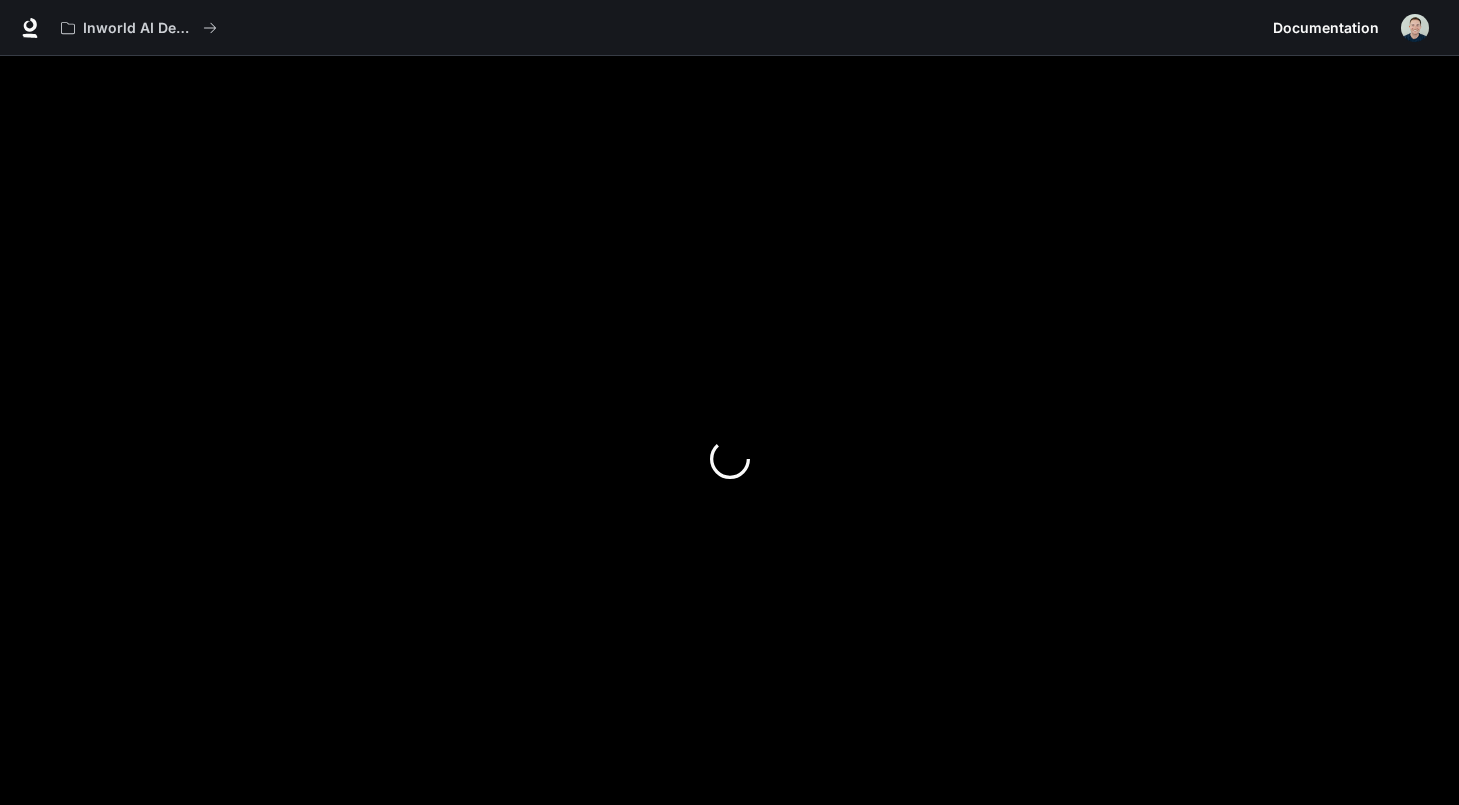 scroll, scrollTop: 0, scrollLeft: 0, axis: both 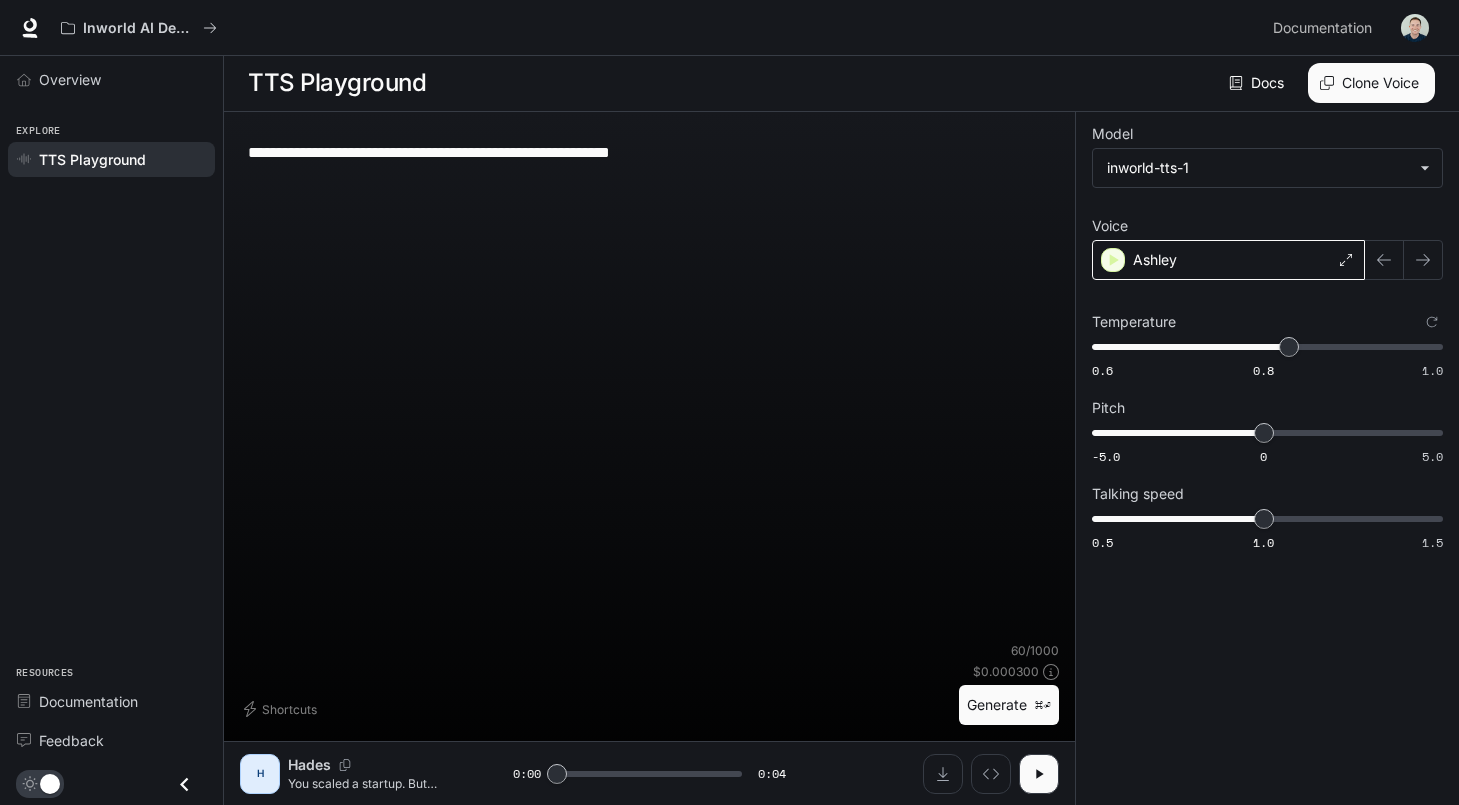 click on "Ashley" at bounding box center [1228, 260] 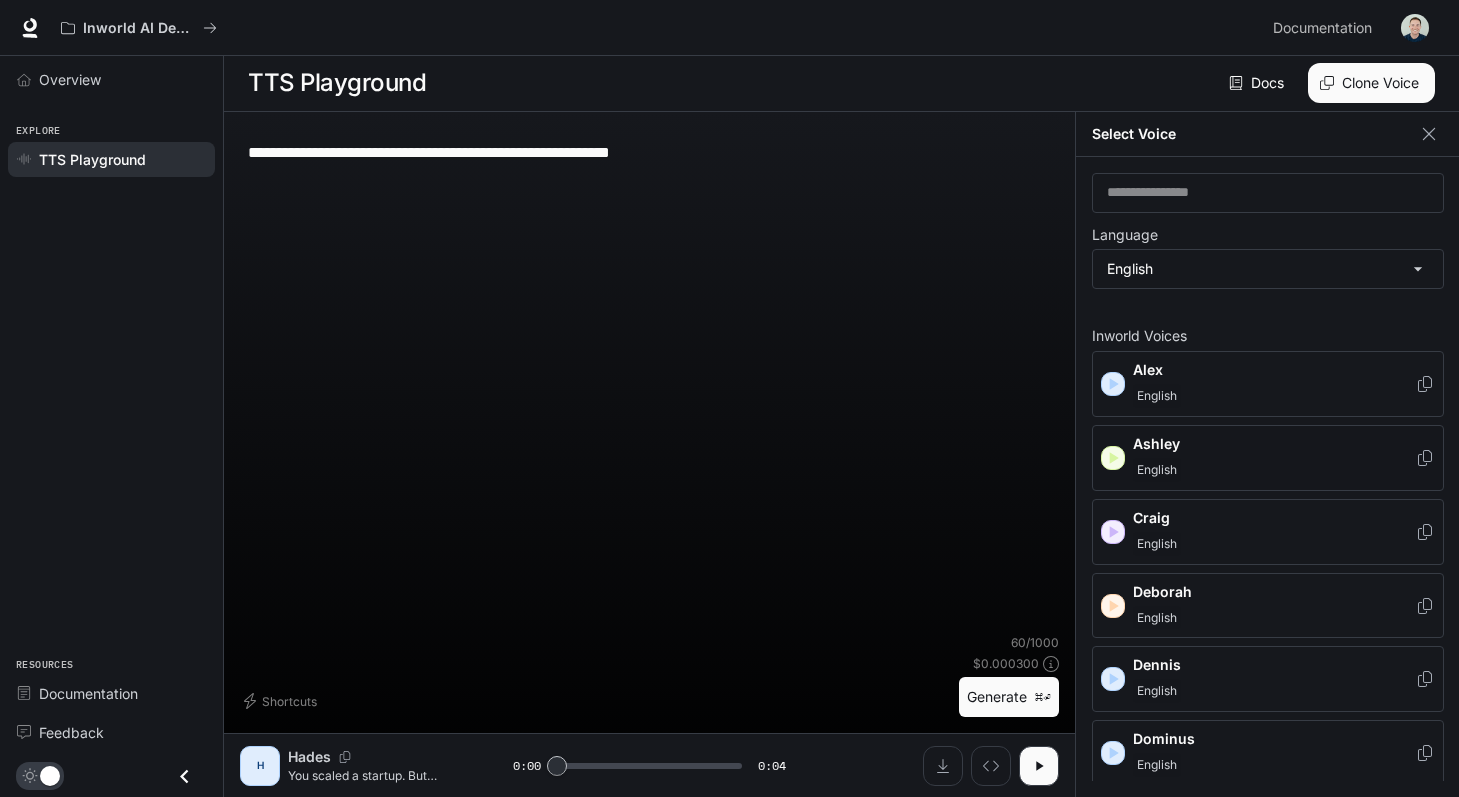 click 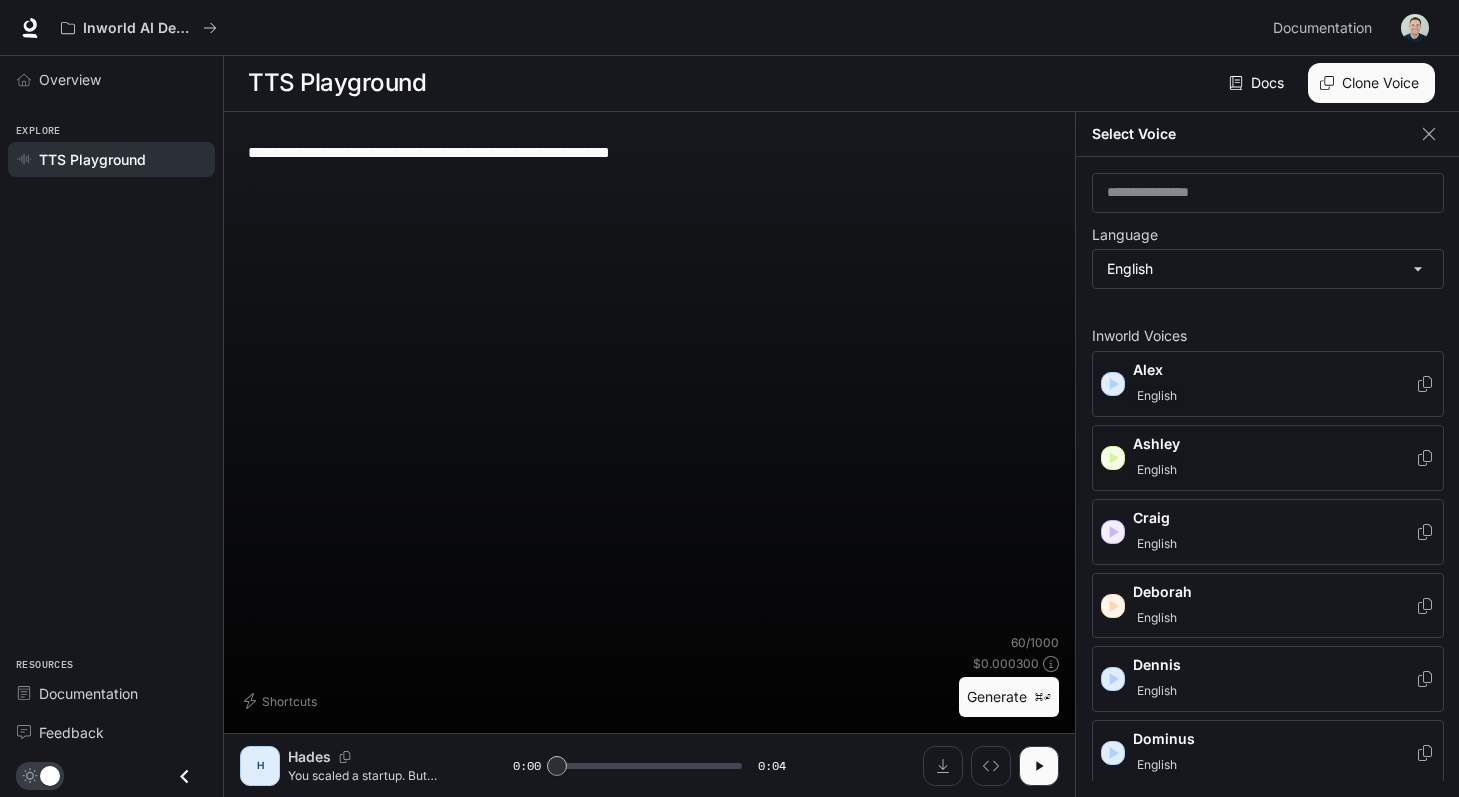 click 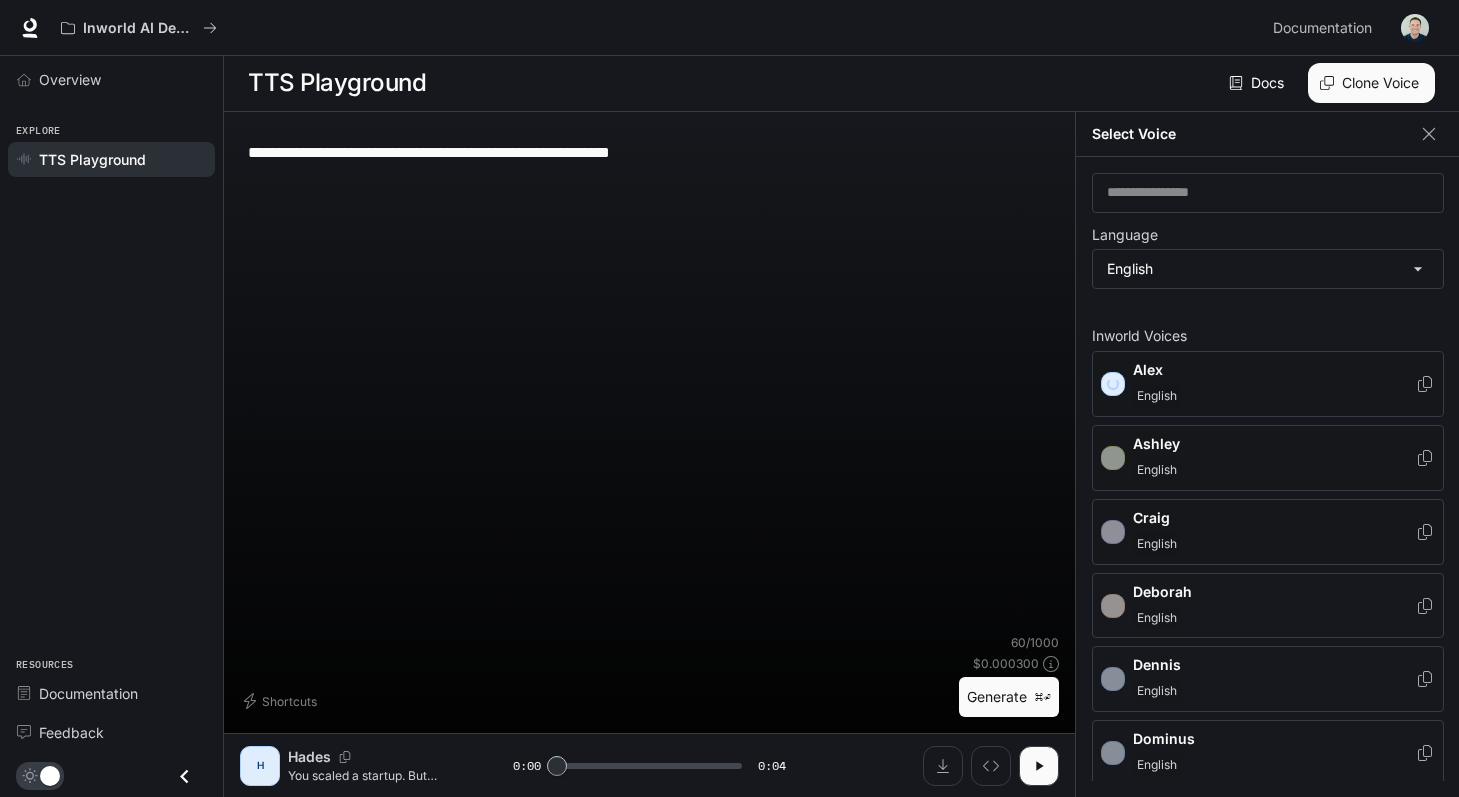 scroll, scrollTop: 68, scrollLeft: 0, axis: vertical 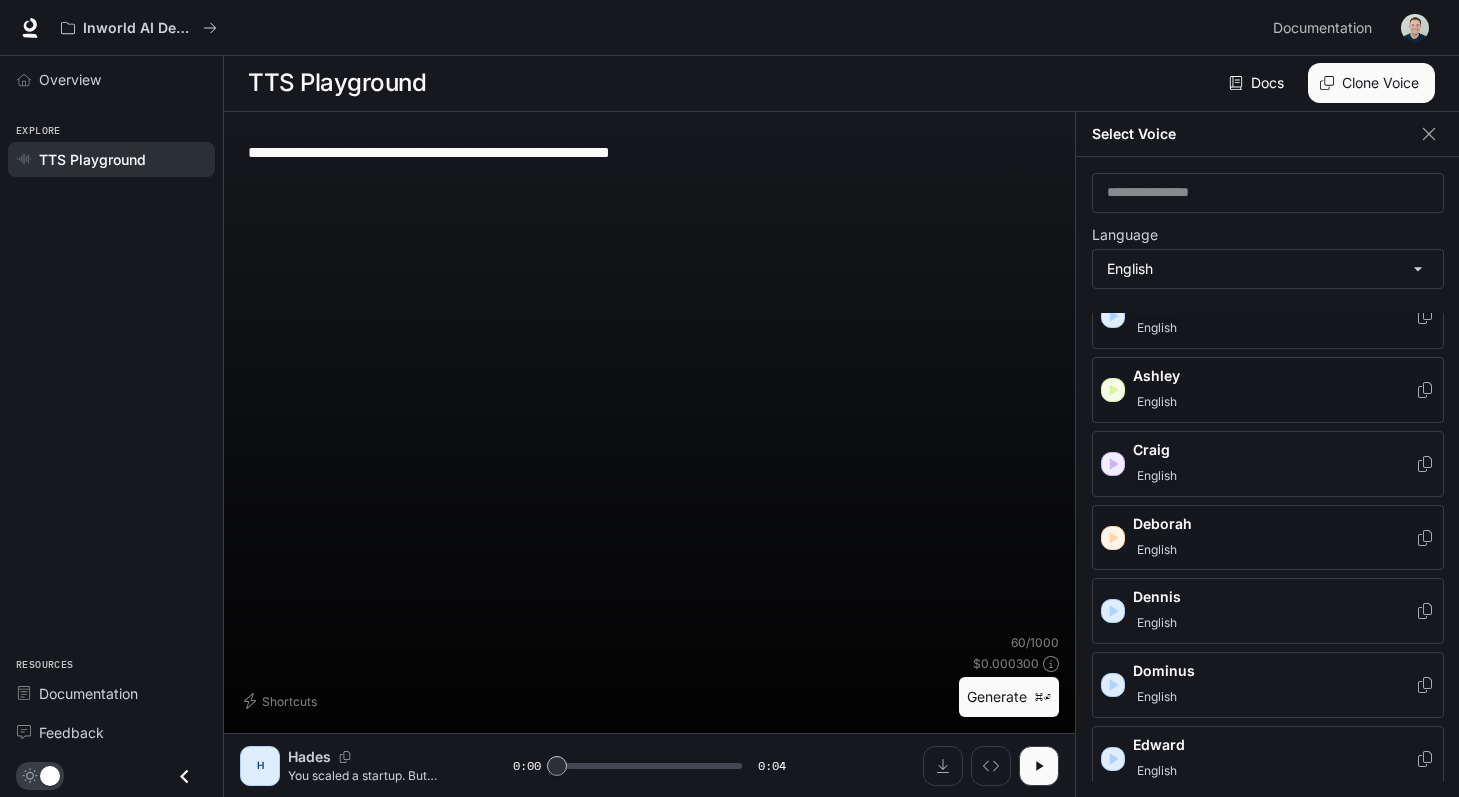 click 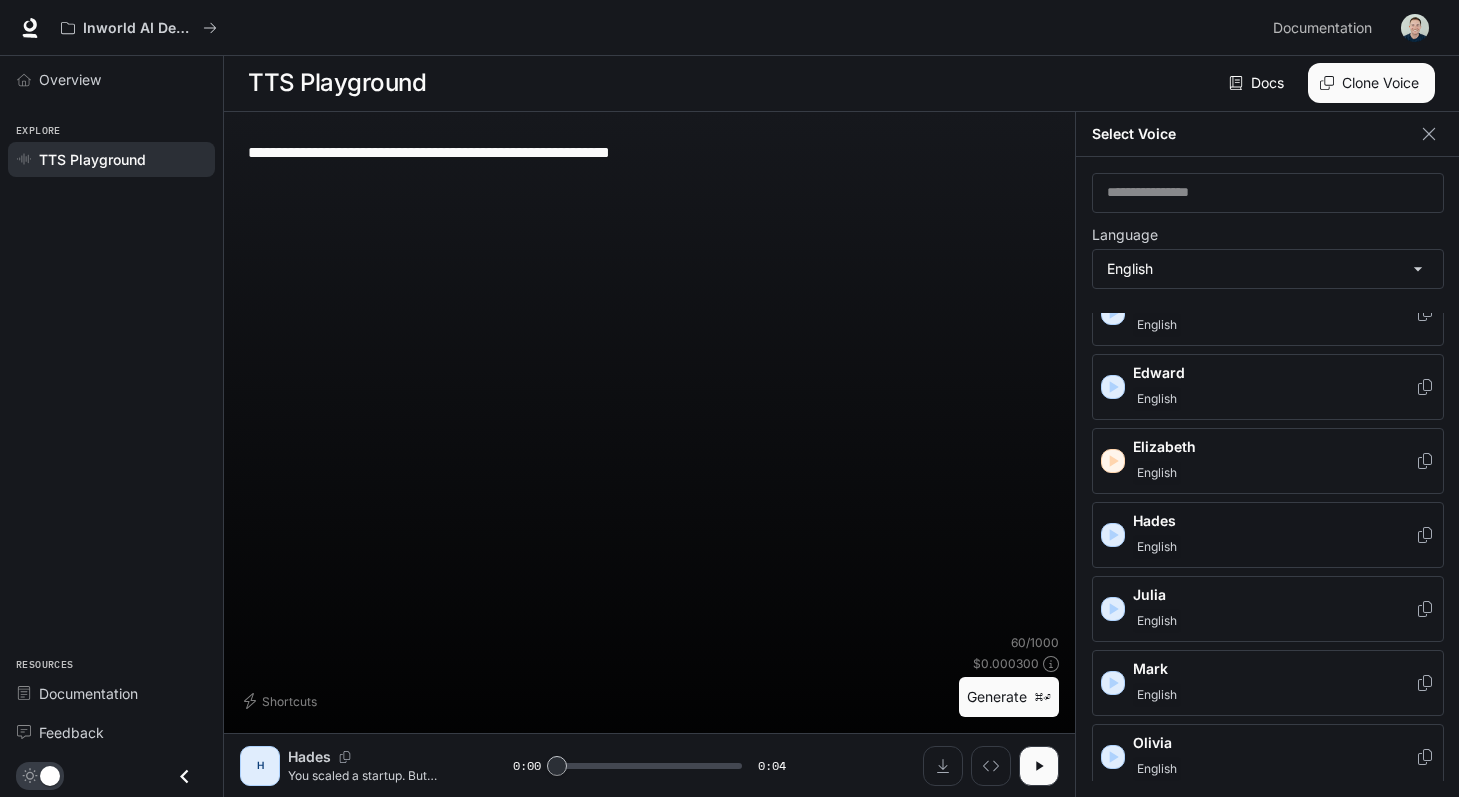 scroll, scrollTop: 452, scrollLeft: 0, axis: vertical 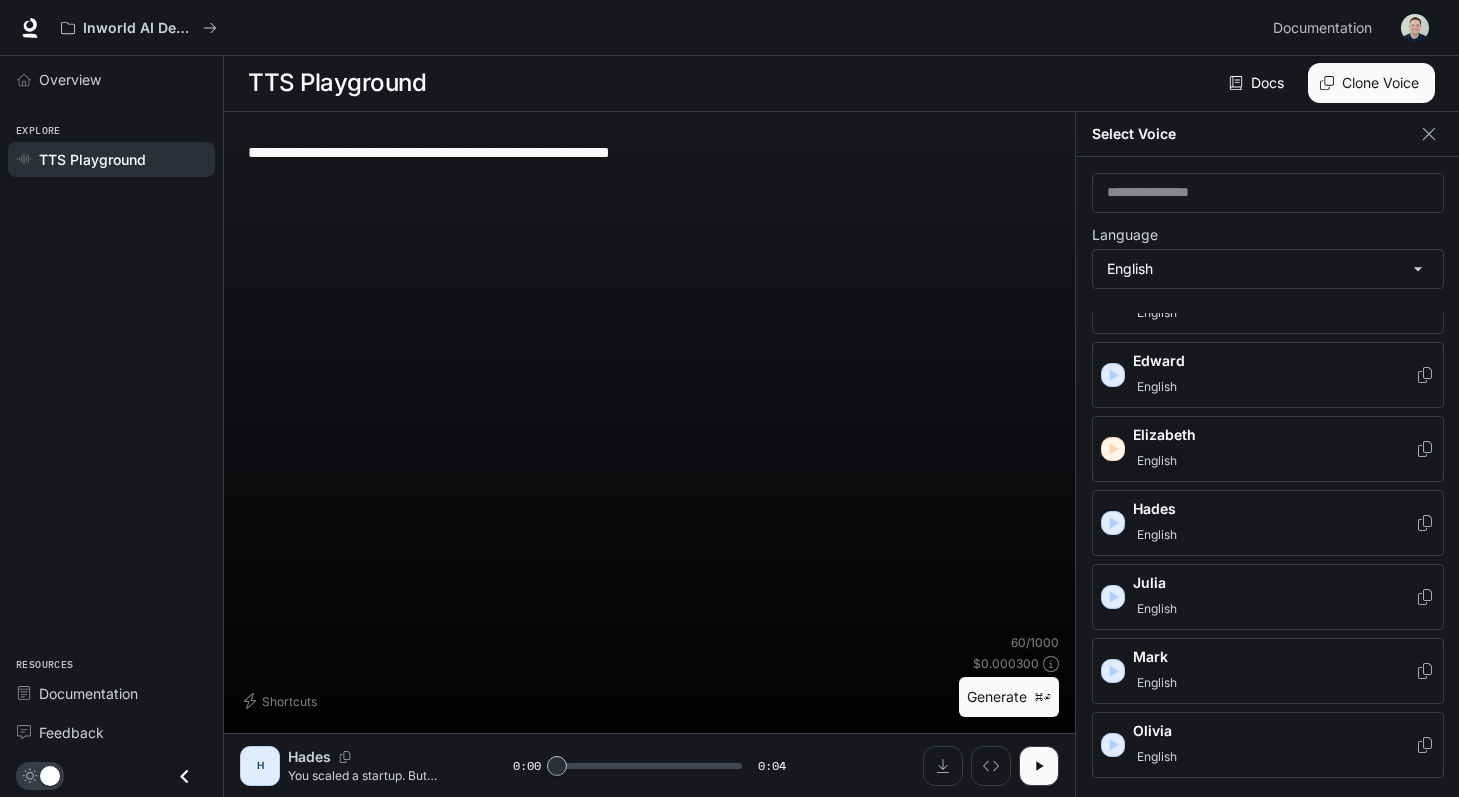 click 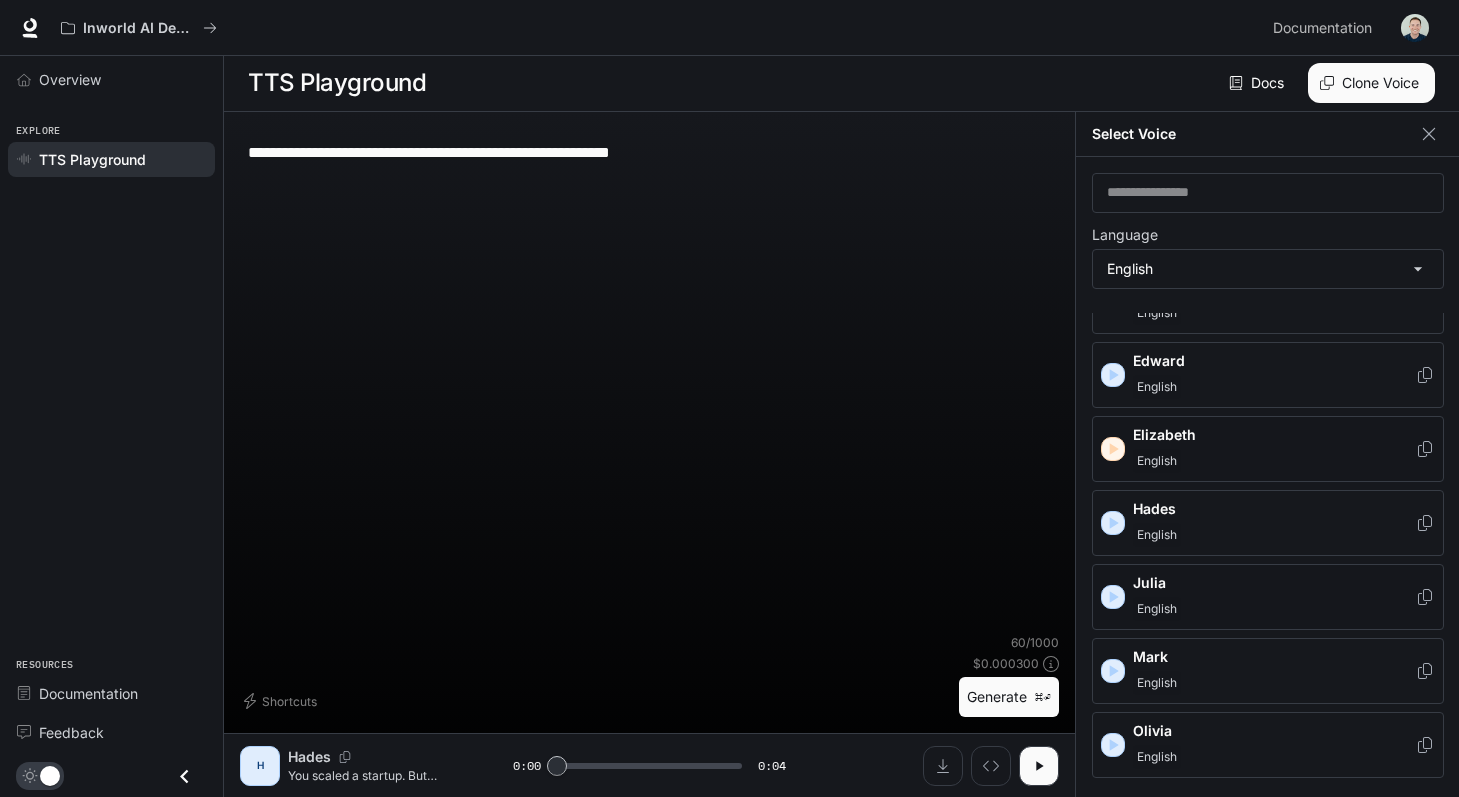 click 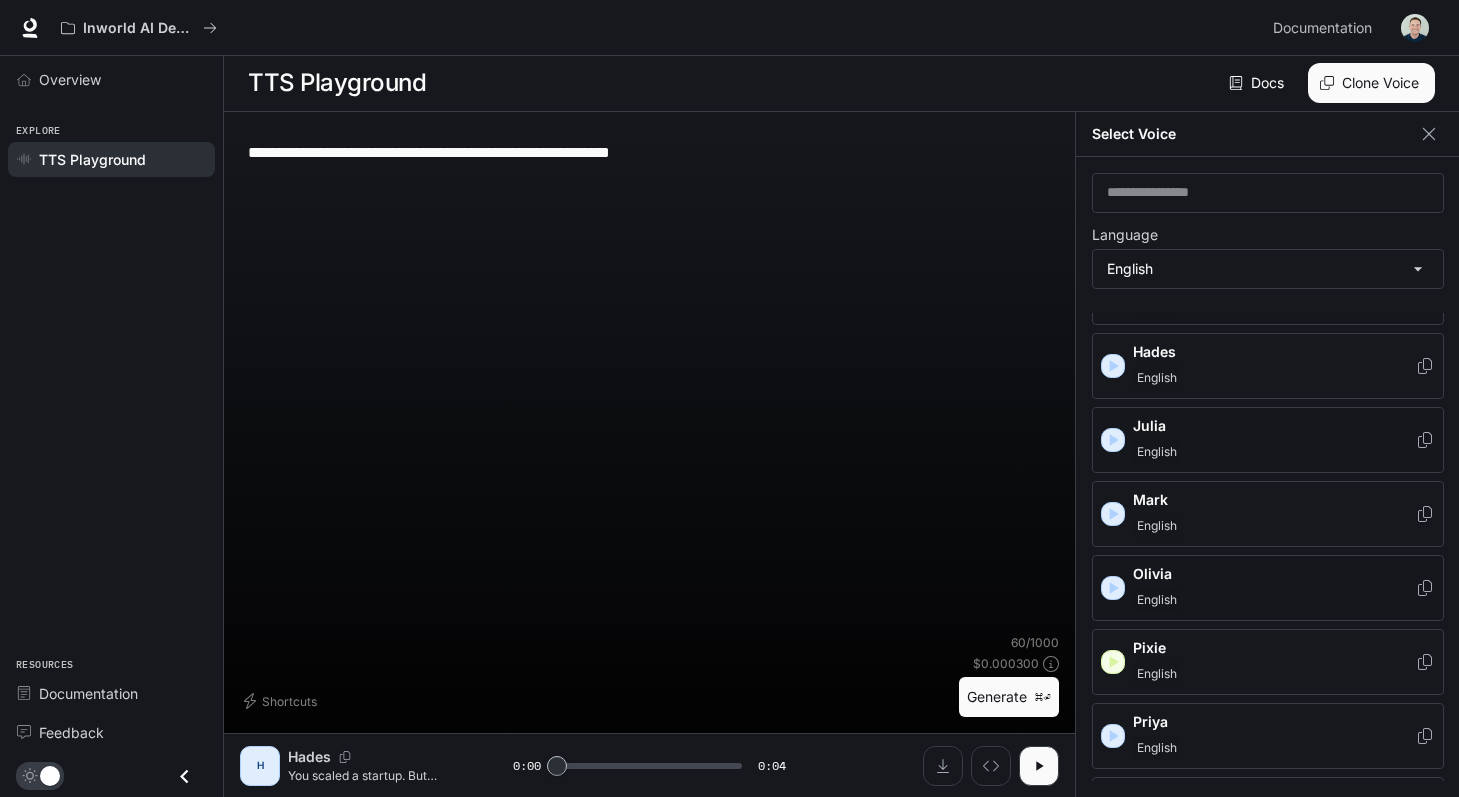 scroll, scrollTop: 611, scrollLeft: 0, axis: vertical 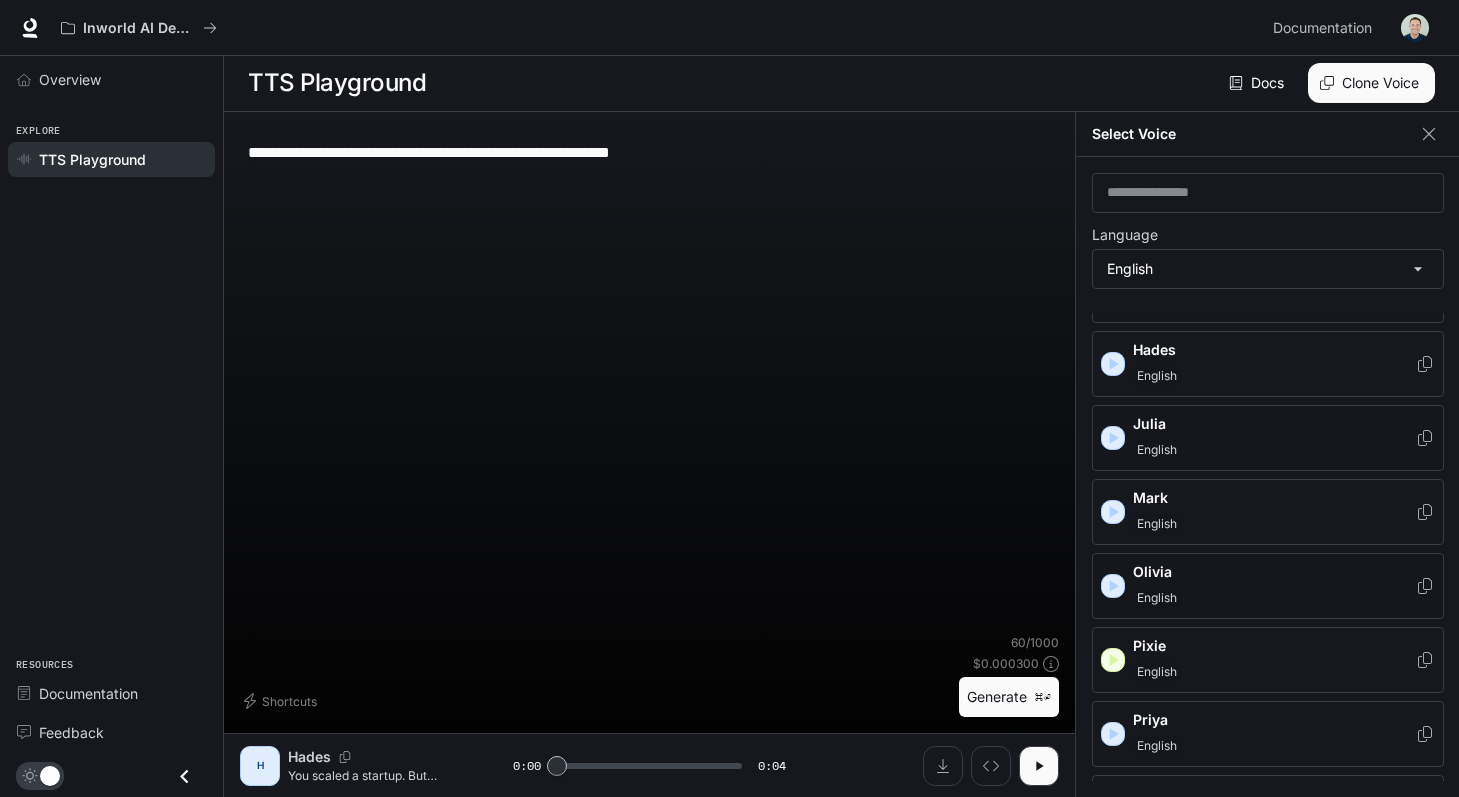 click 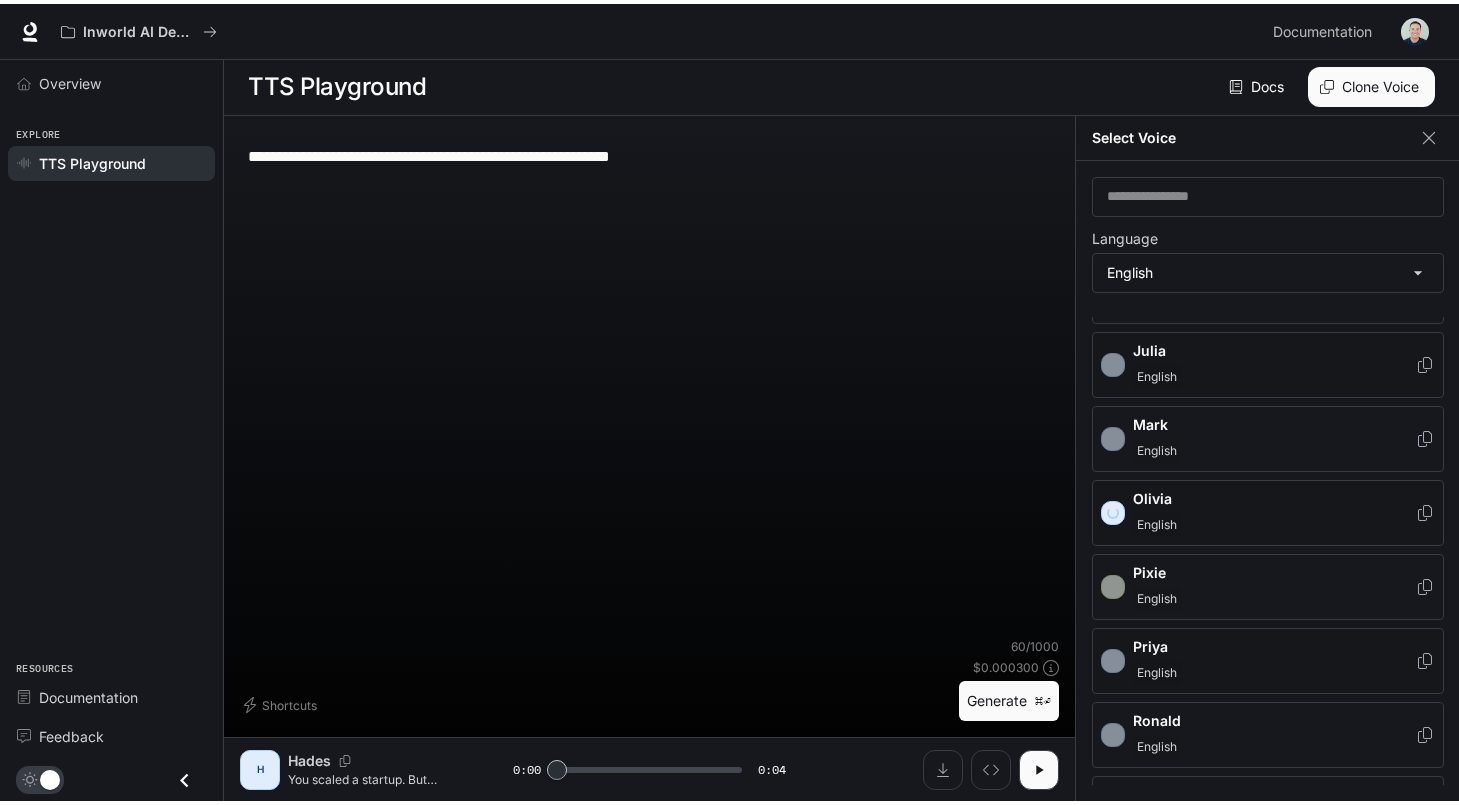 scroll, scrollTop: 698, scrollLeft: 0, axis: vertical 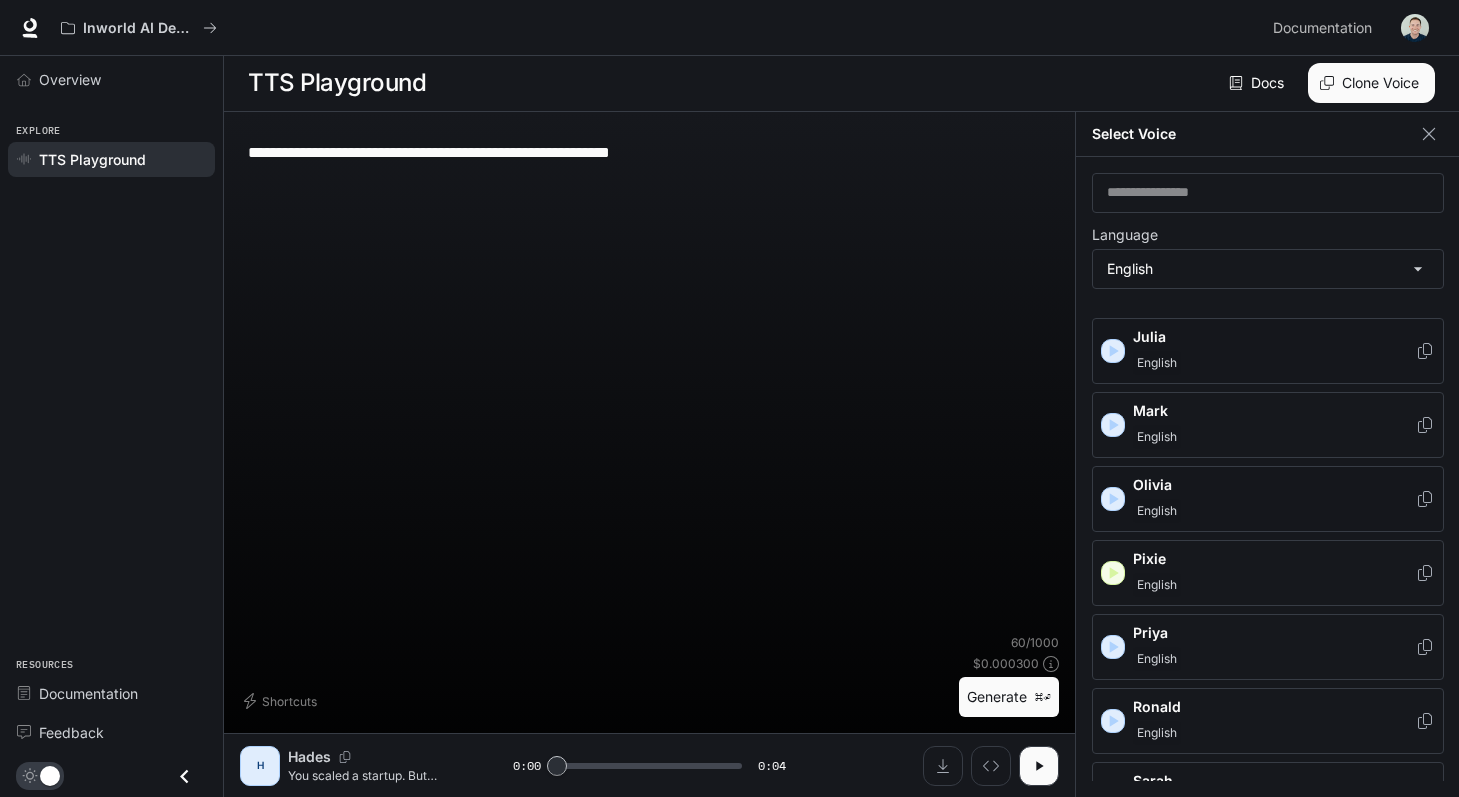 click on "Olivia" at bounding box center [1274, 485] 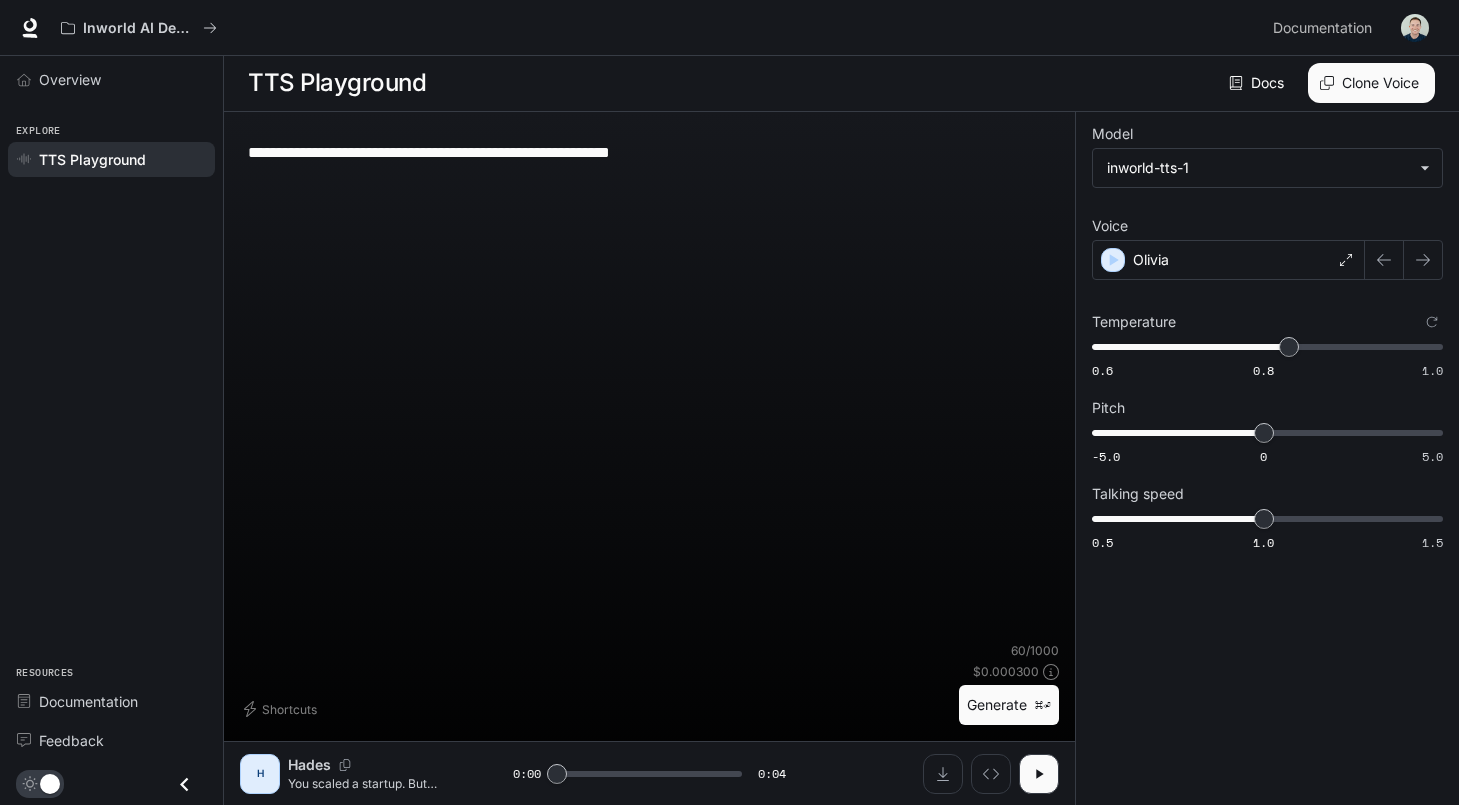 click on "Generate ⌘⏎" at bounding box center [1009, 705] 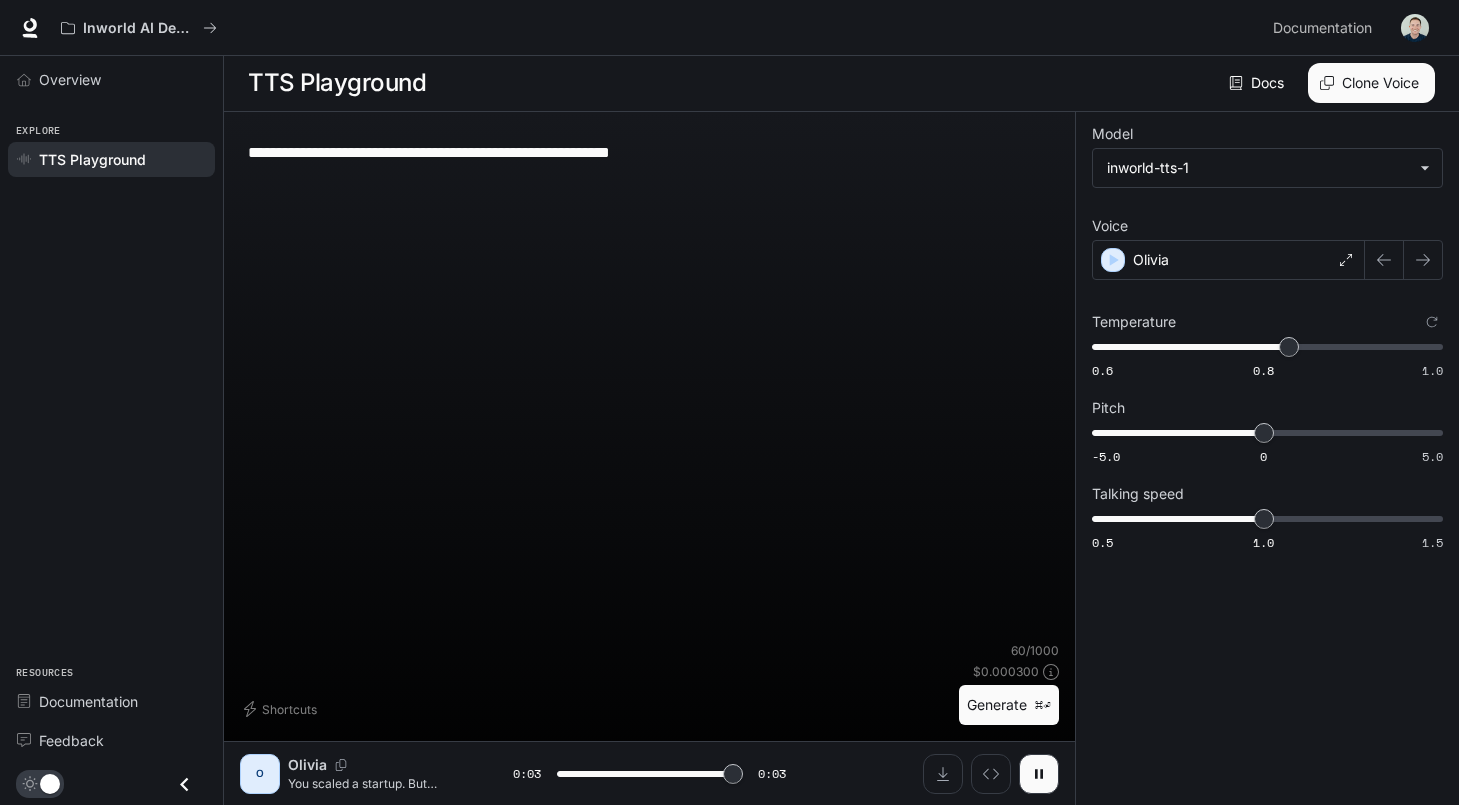 type on "*" 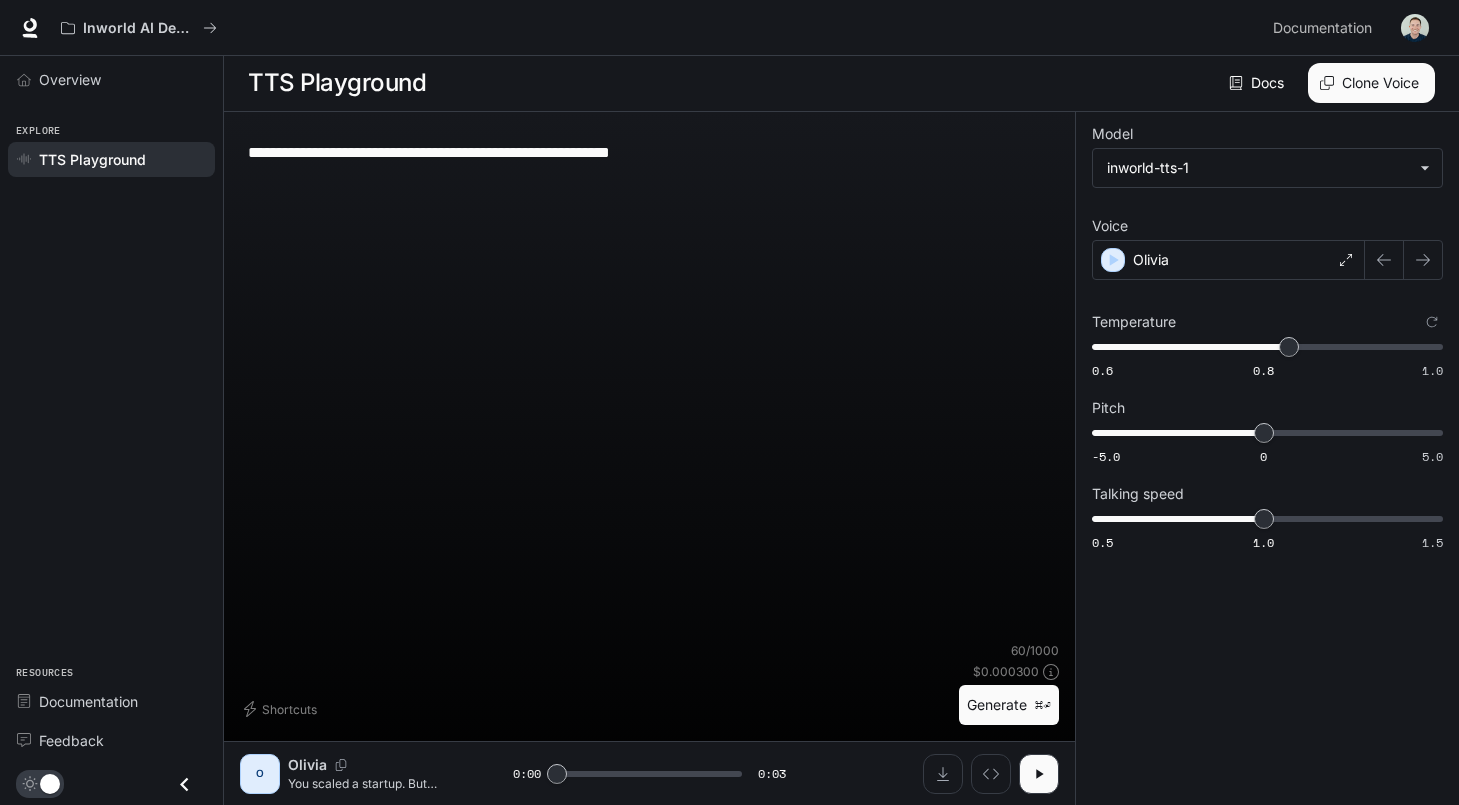 click on "**********" at bounding box center (649, 152) 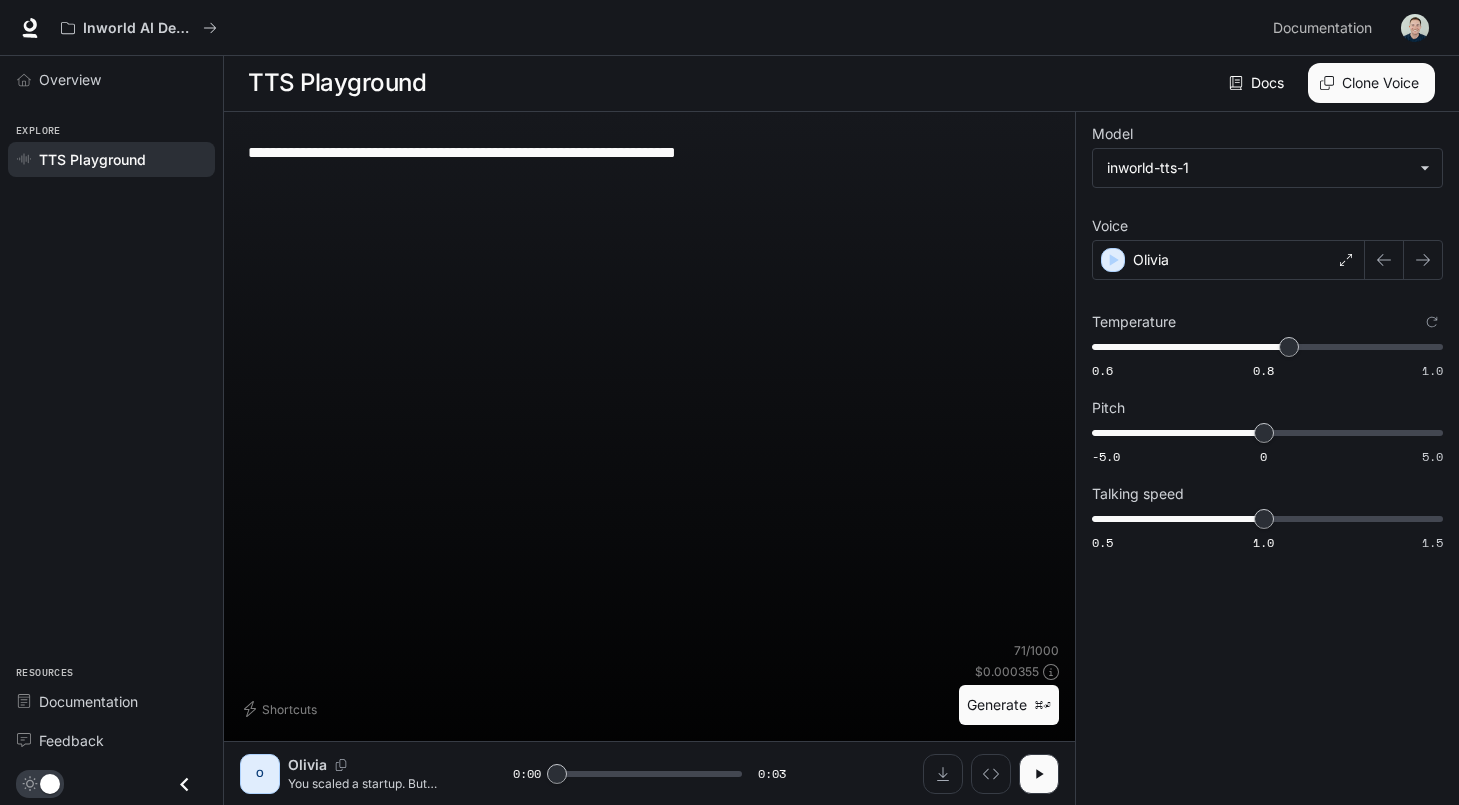 type on "**********" 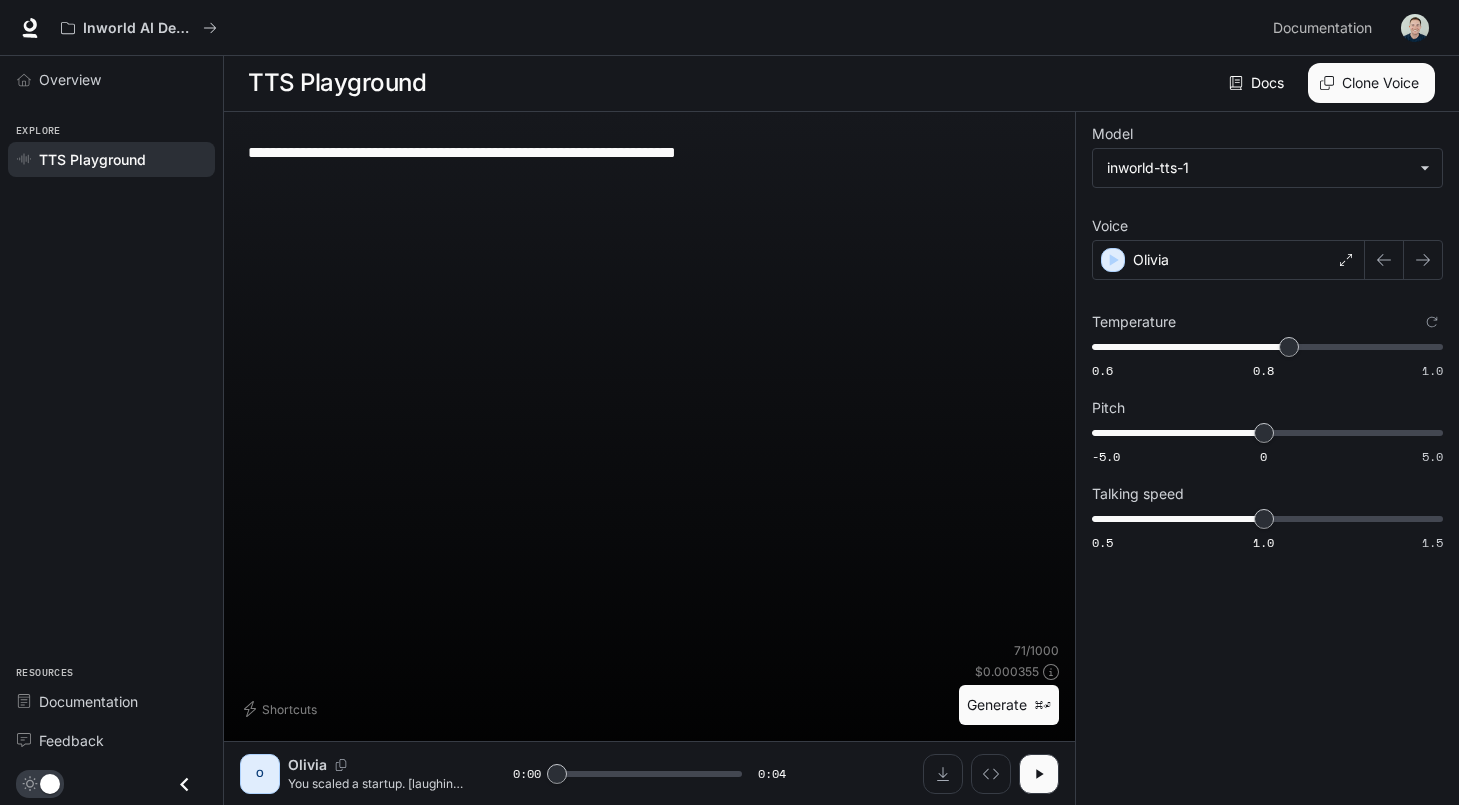 click on "Generate ⌘⏎" at bounding box center (1009, 705) 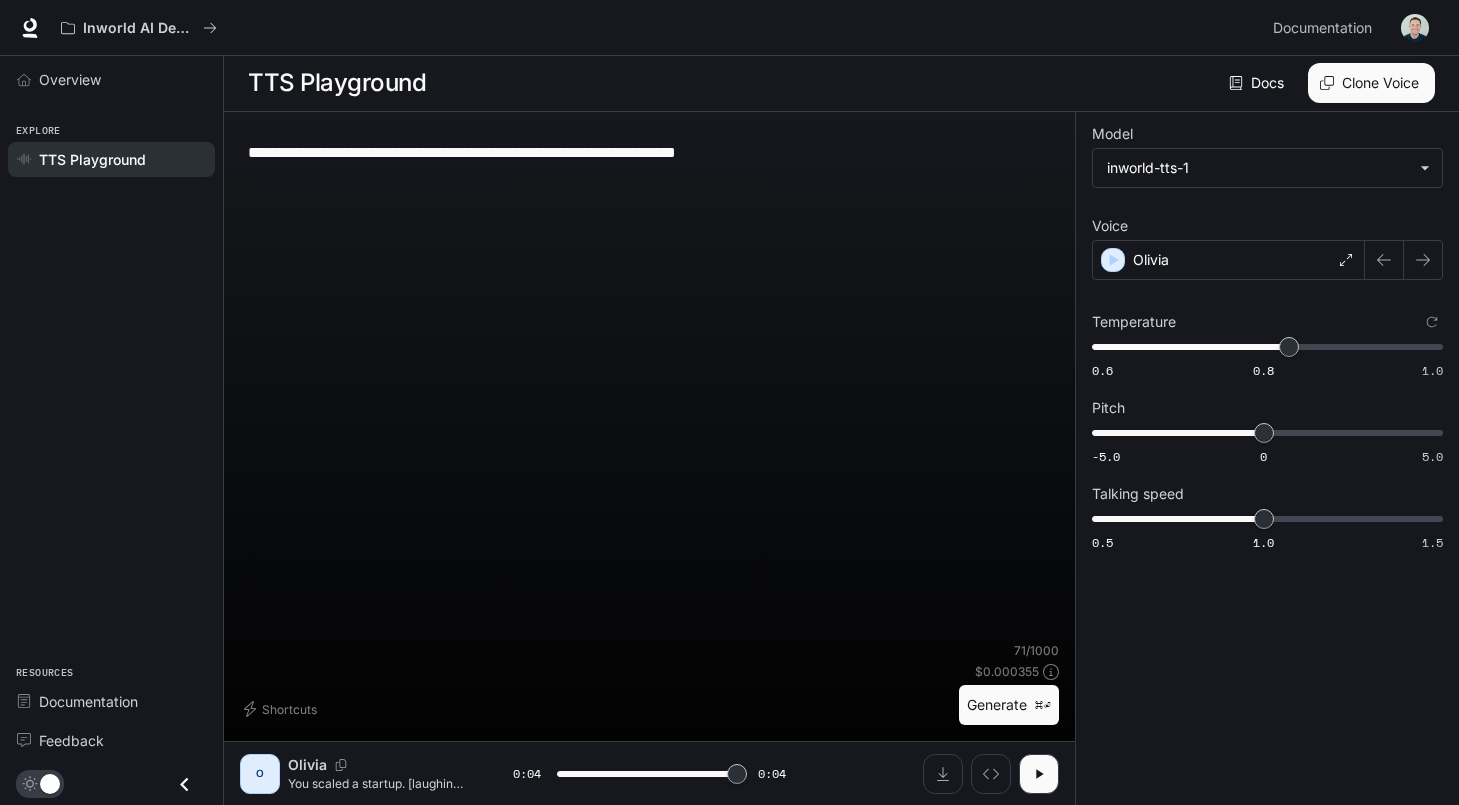 type on "*" 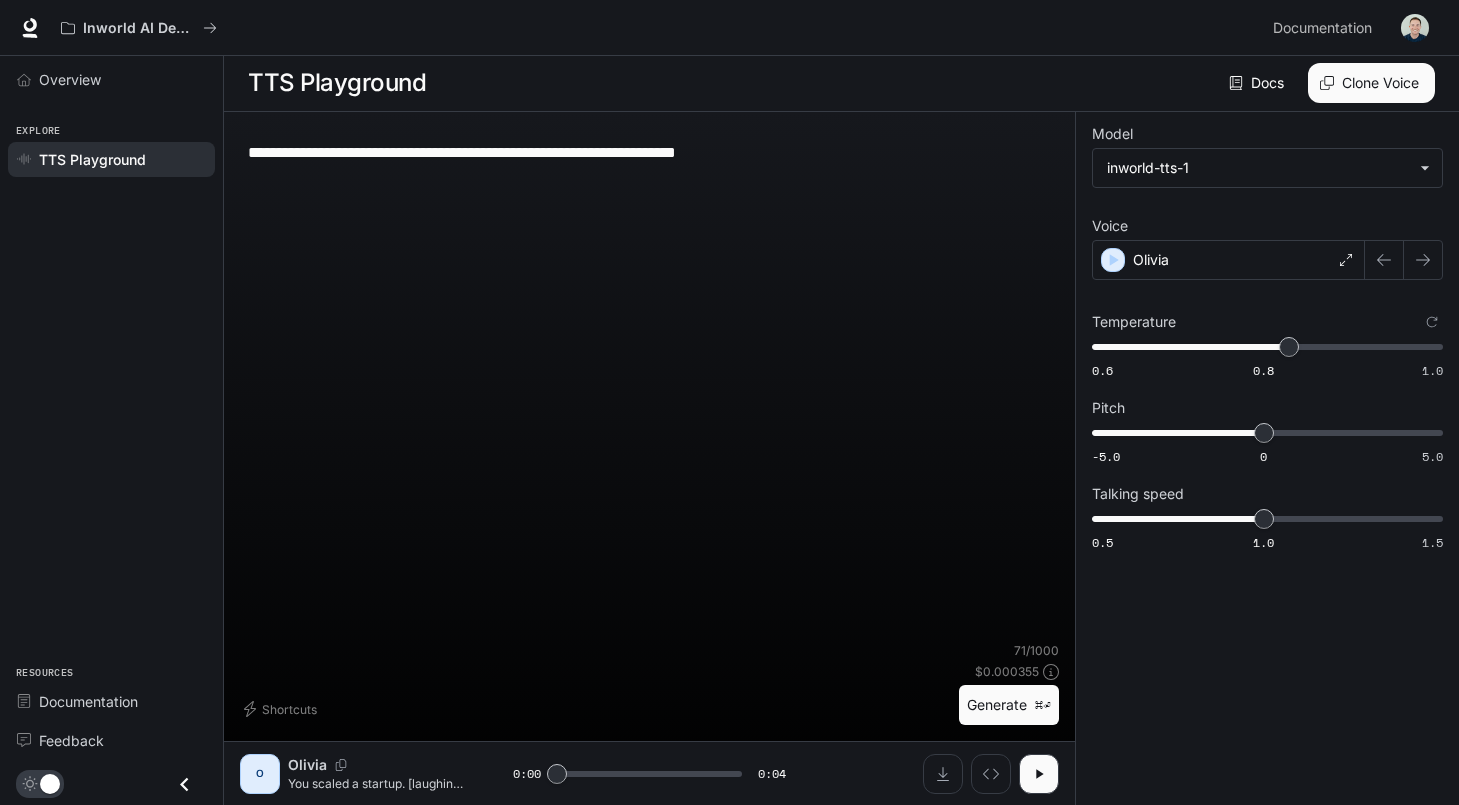 click on "**********" at bounding box center [649, 152] 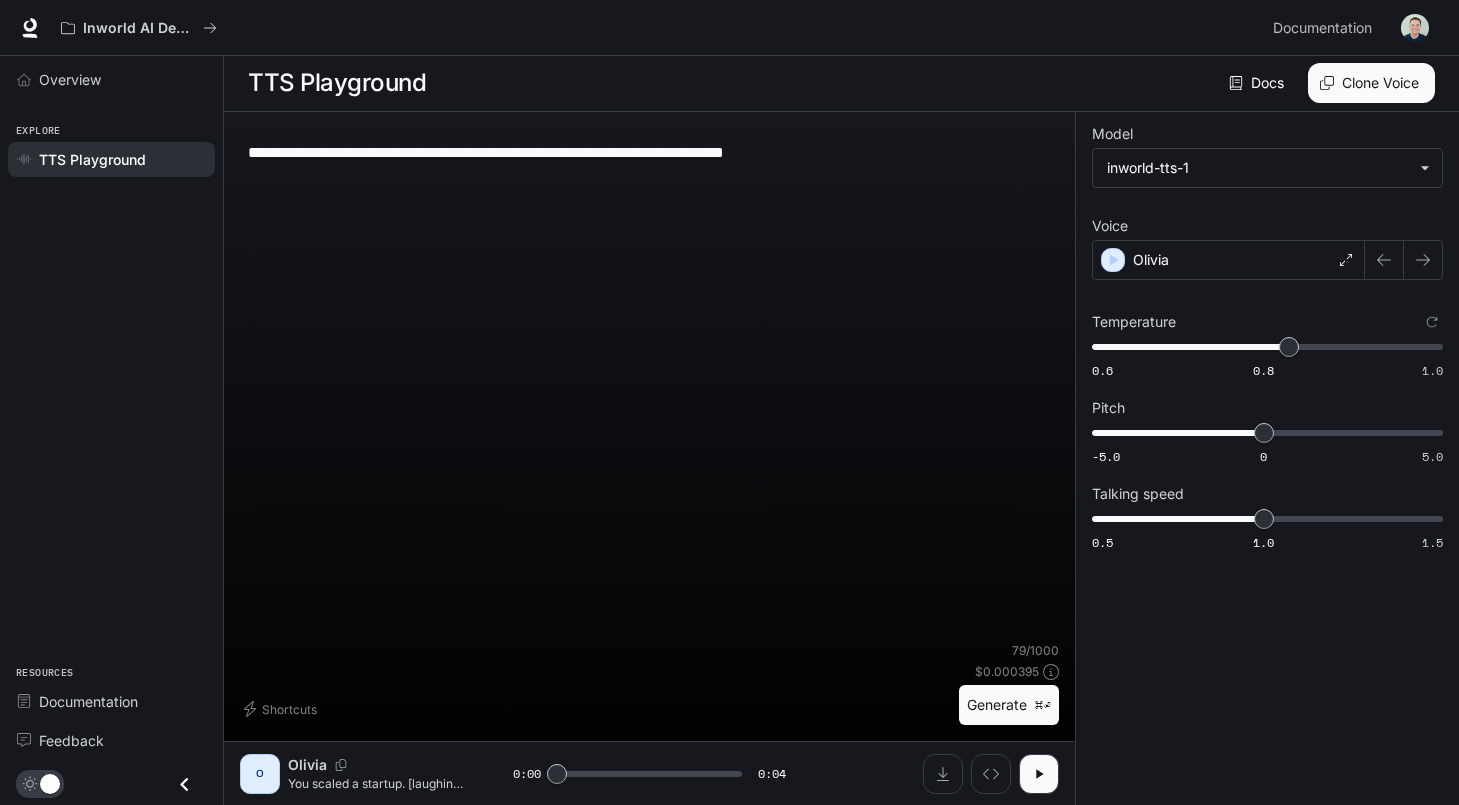 type on "**********" 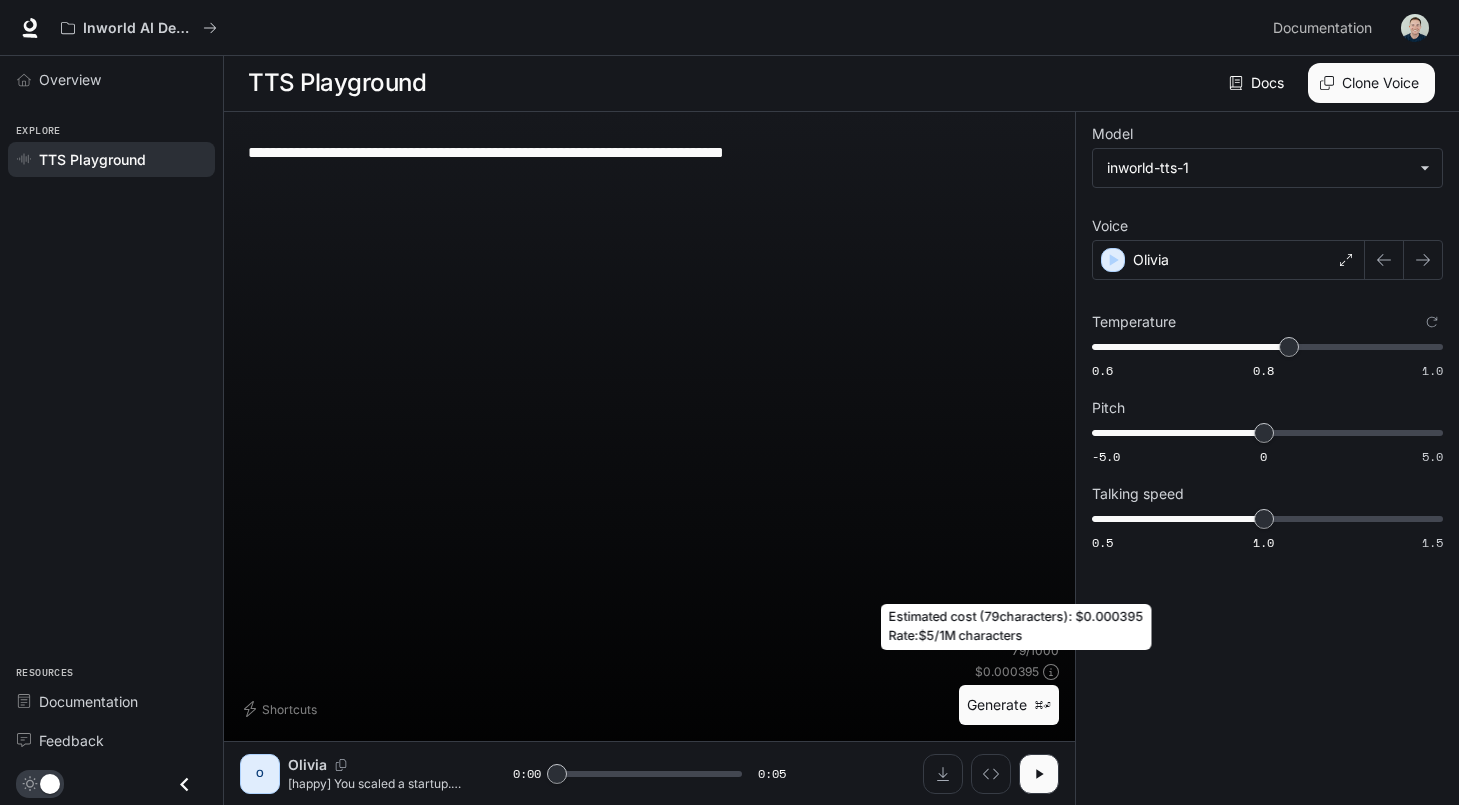 click 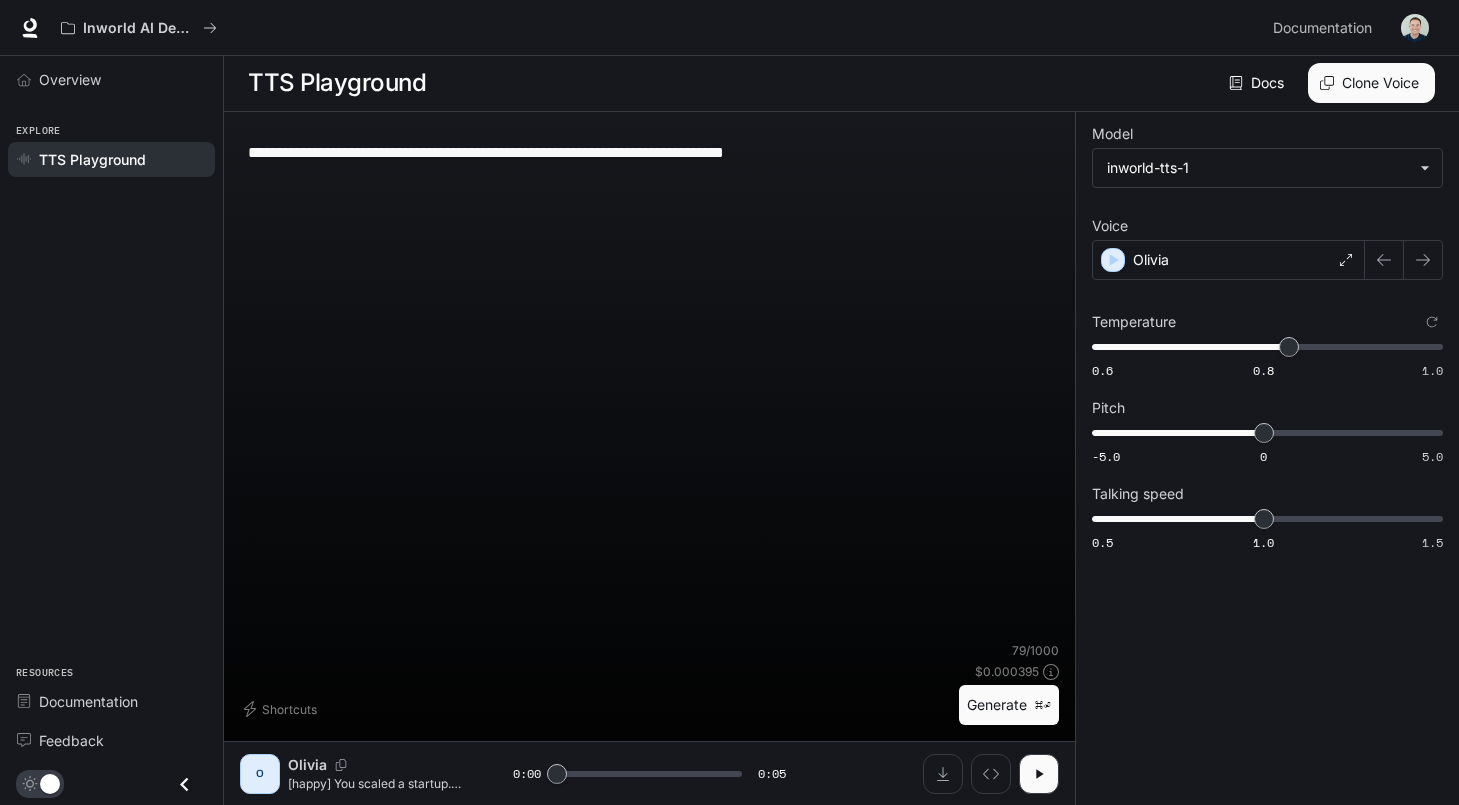 click on "**********" at bounding box center (649, 152) 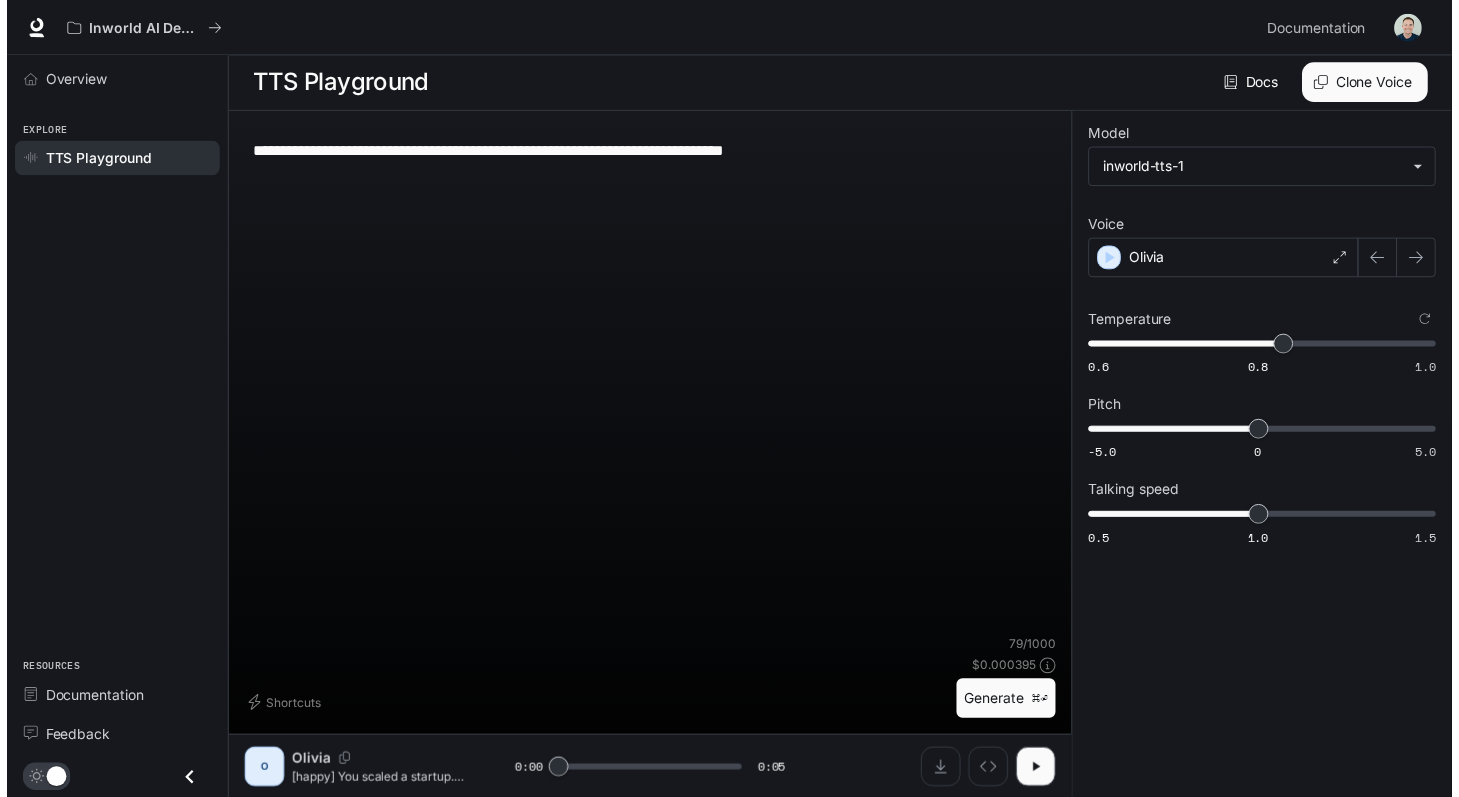 scroll, scrollTop: 1, scrollLeft: 0, axis: vertical 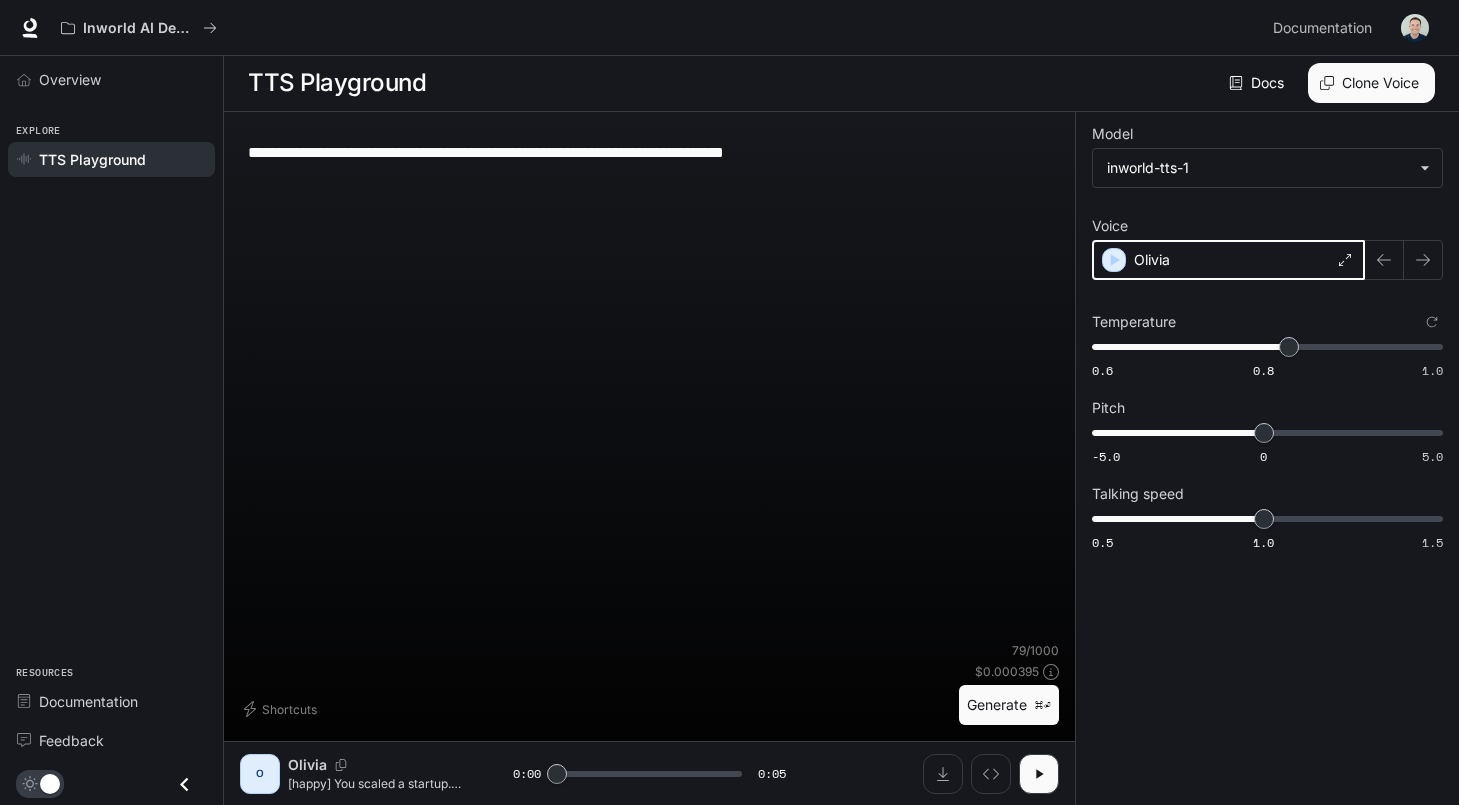 click 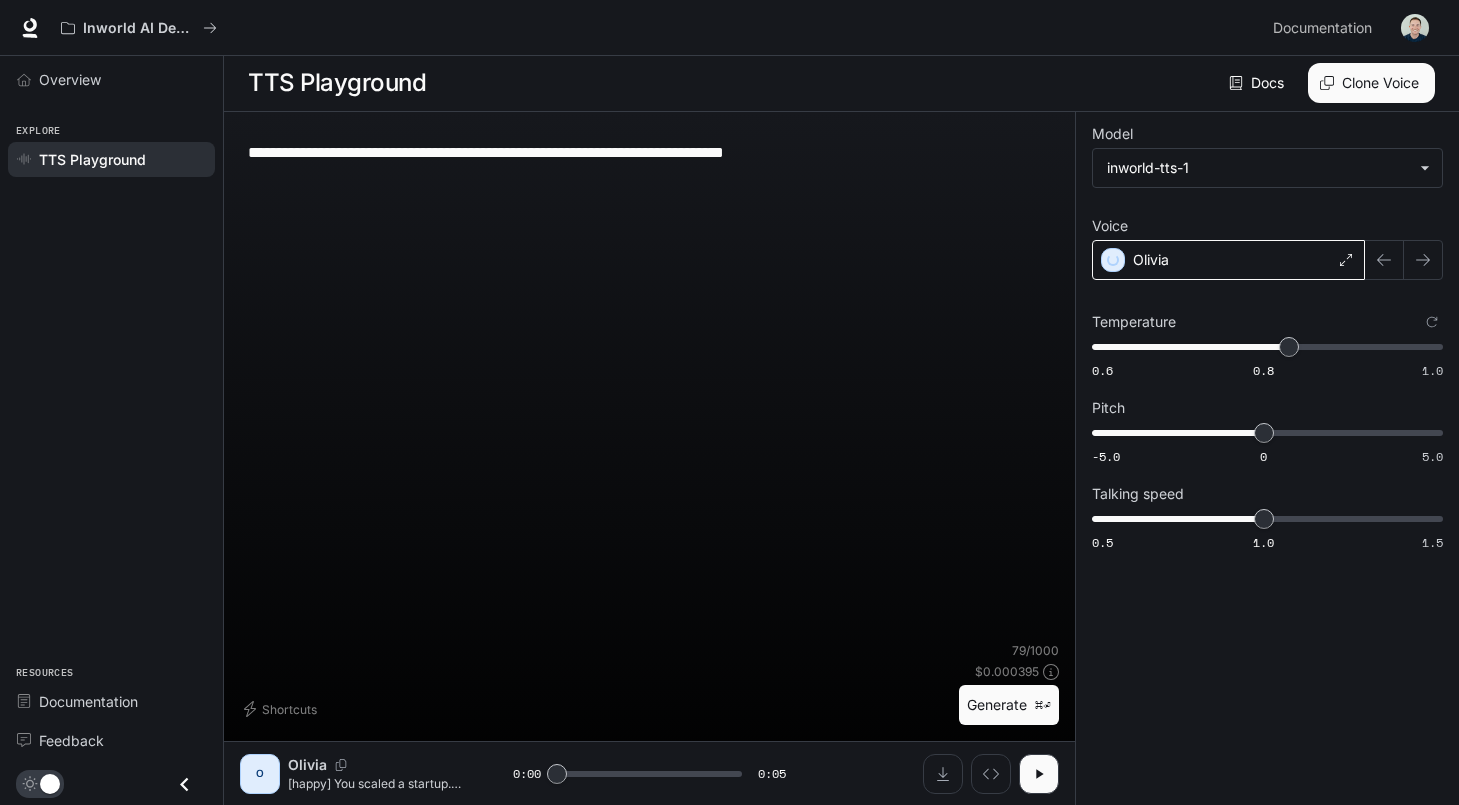 click on "Olivia" at bounding box center (1228, 260) 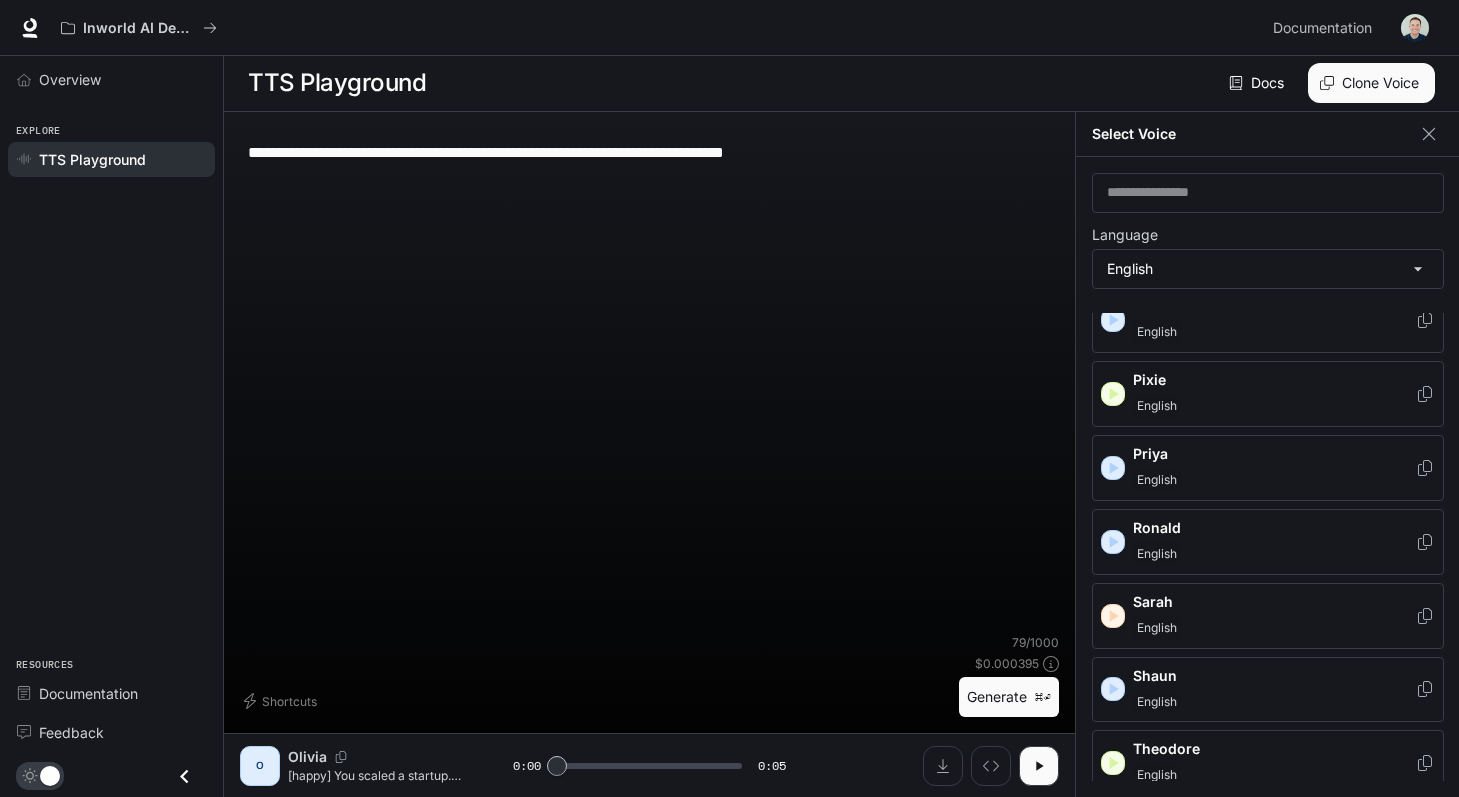 scroll, scrollTop: 1023, scrollLeft: 0, axis: vertical 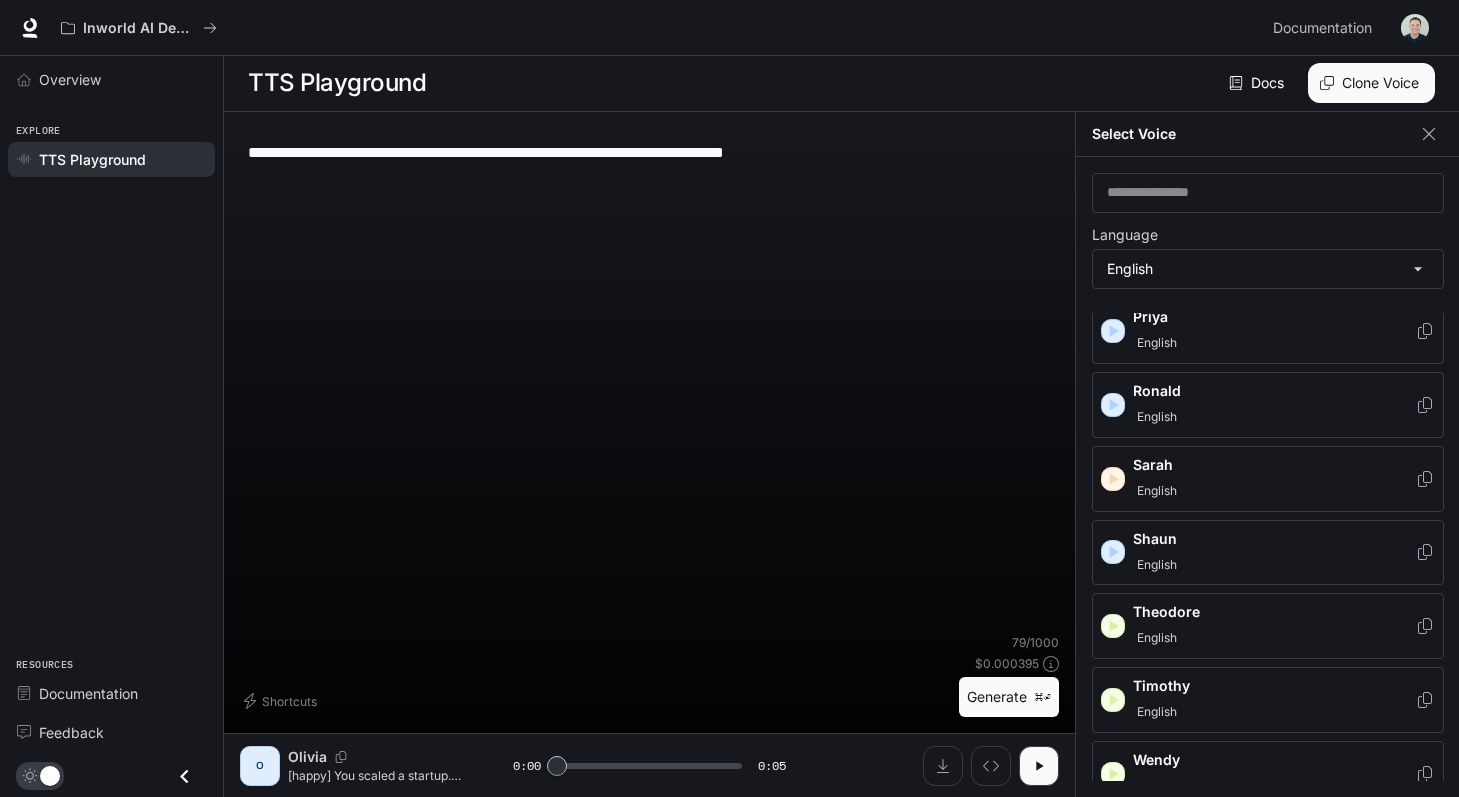 click 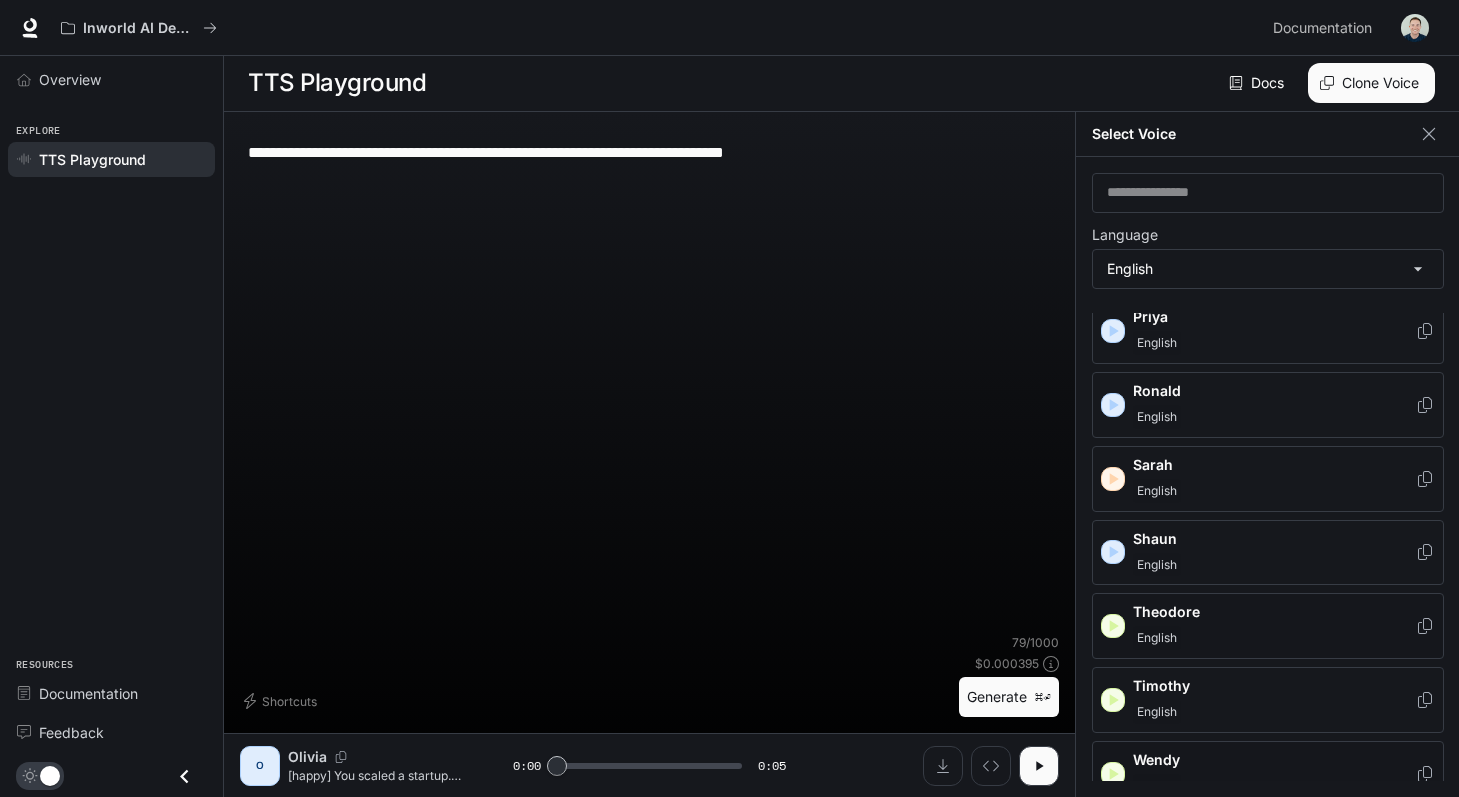 click 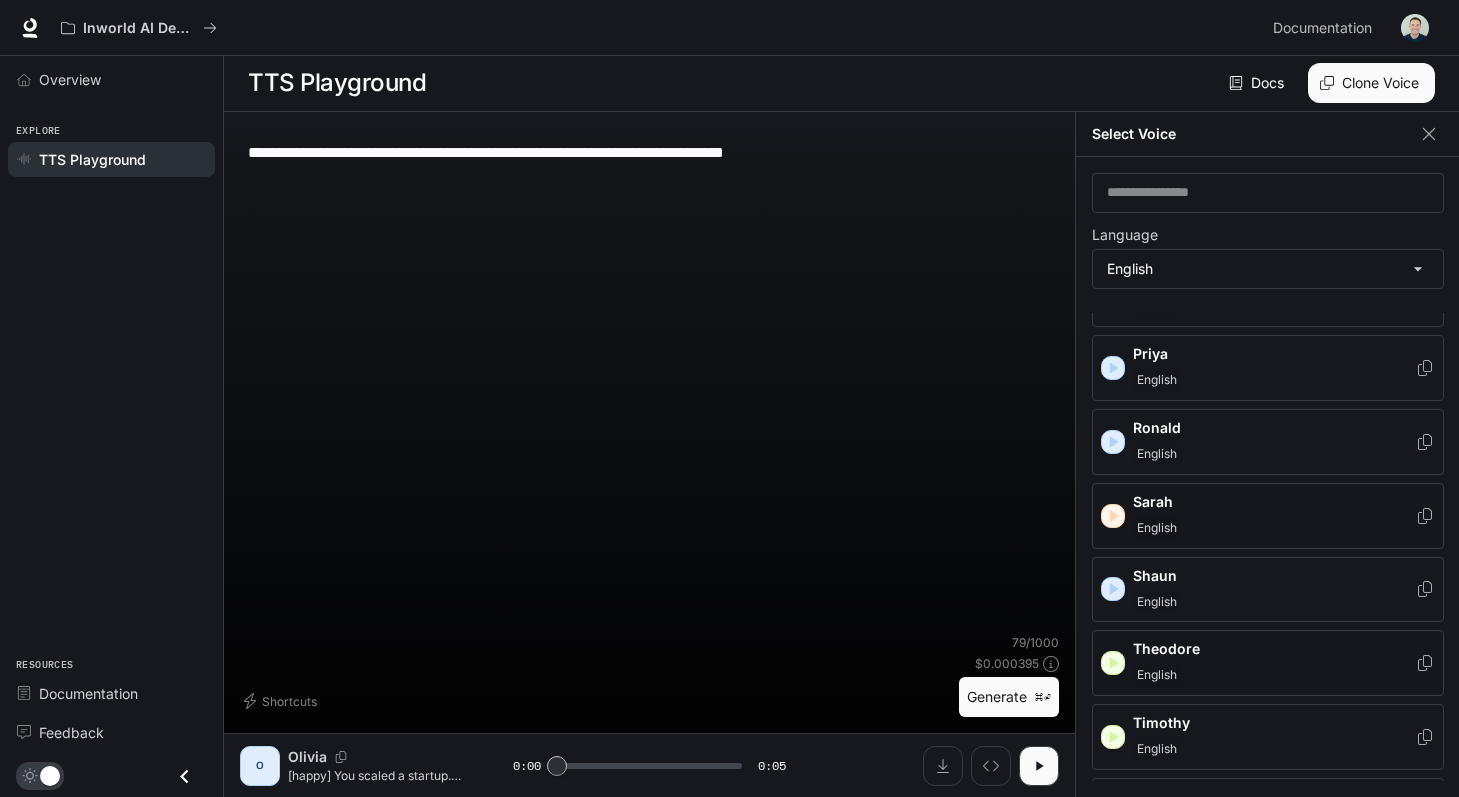 click 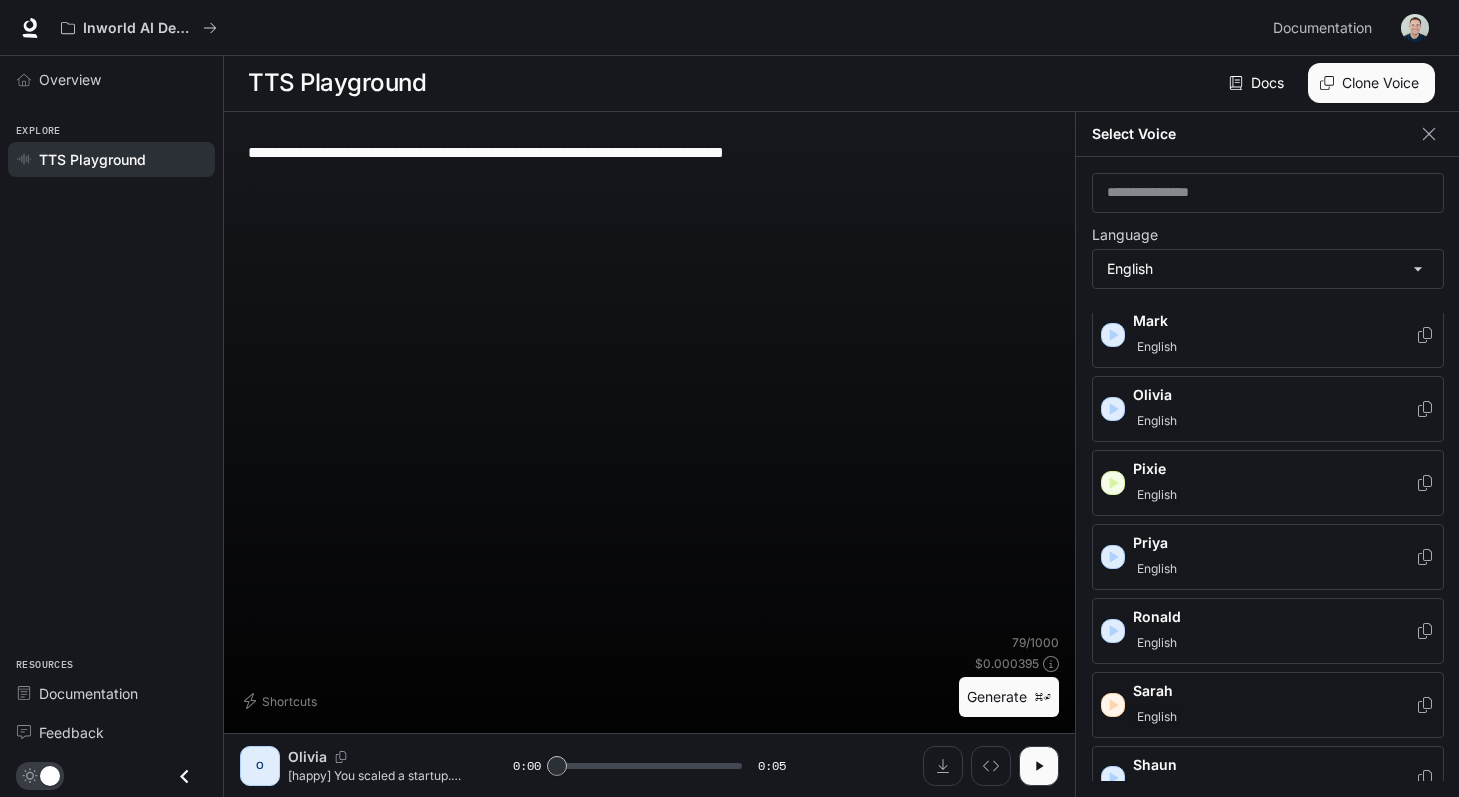scroll, scrollTop: 787, scrollLeft: 0, axis: vertical 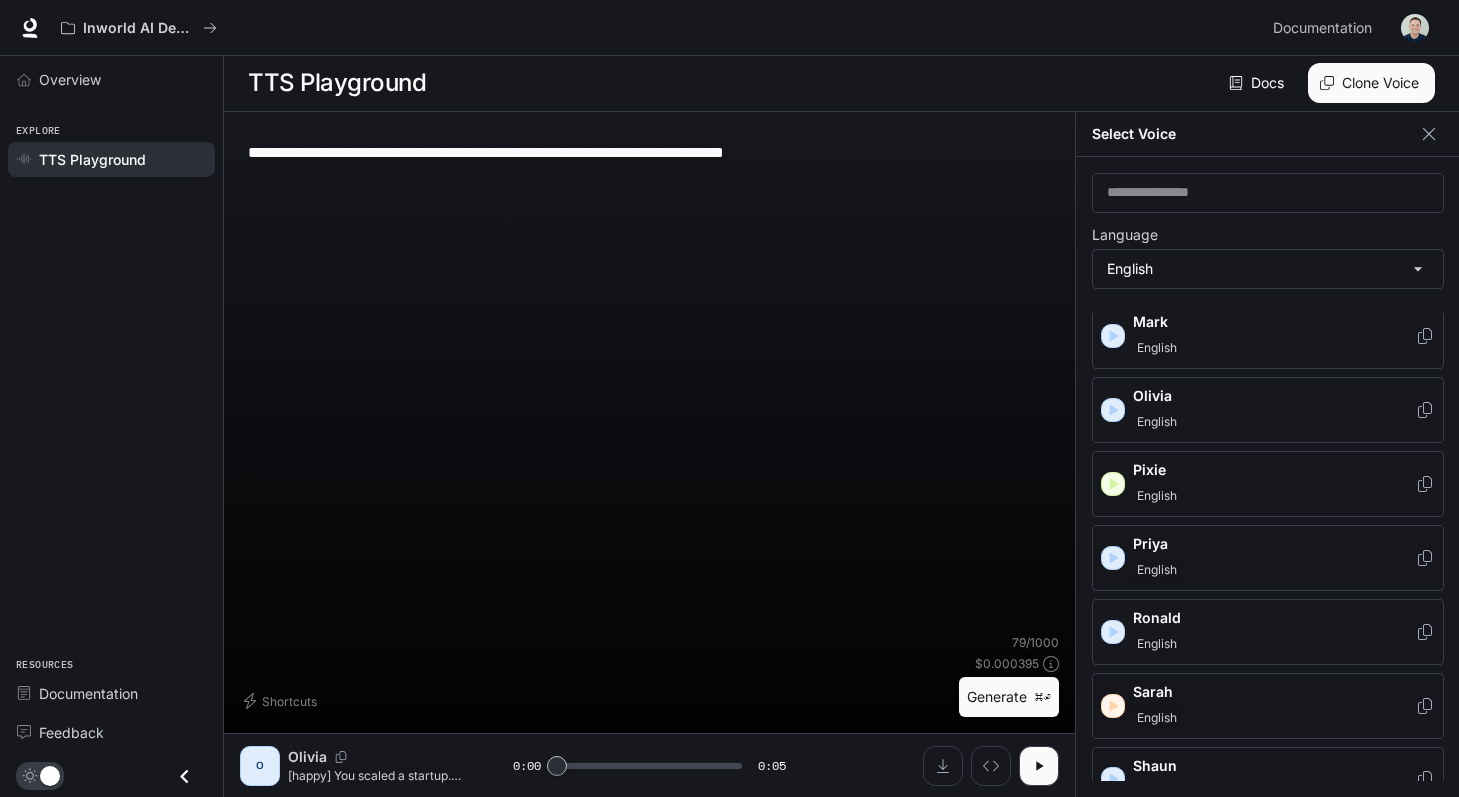 click 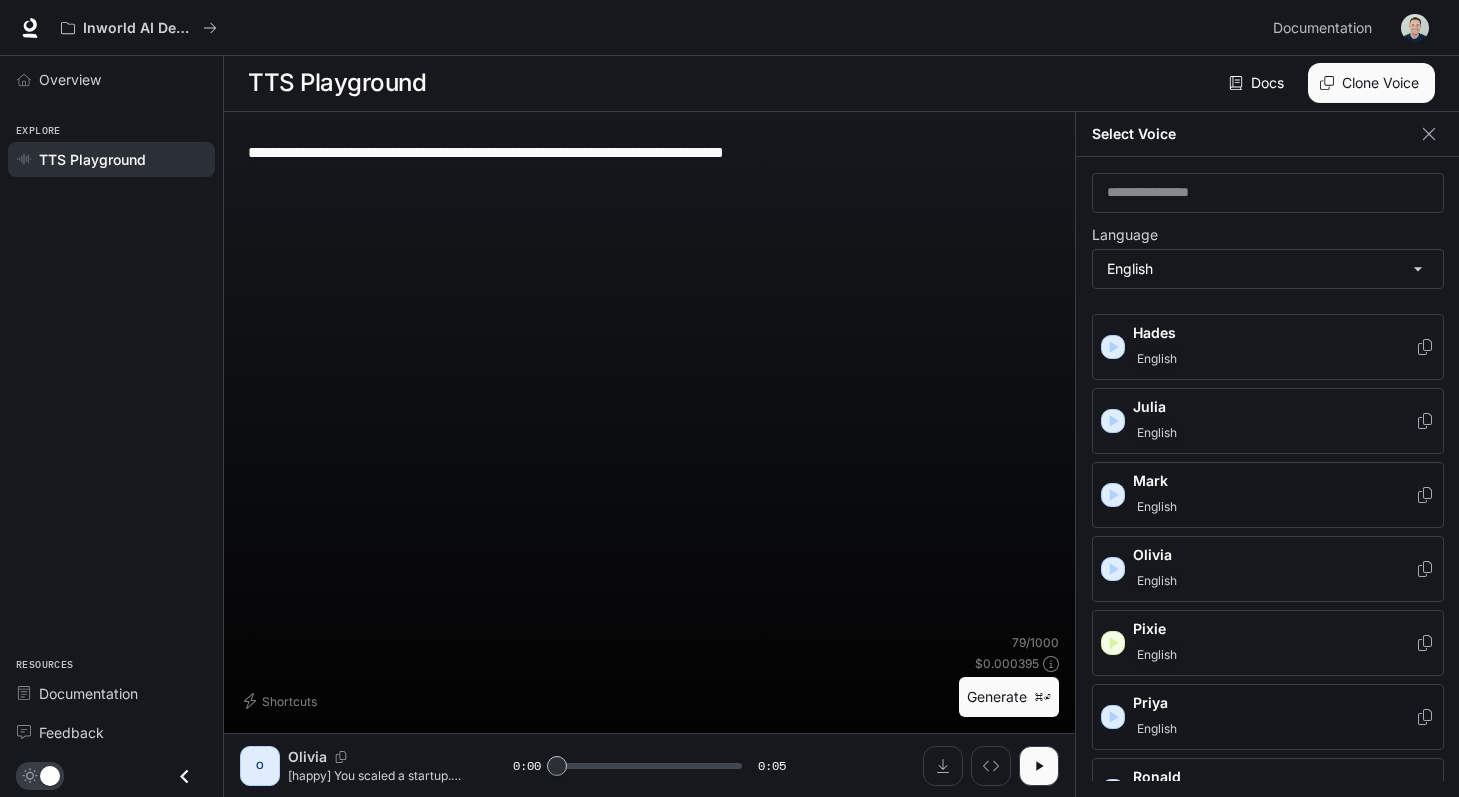 scroll, scrollTop: 624, scrollLeft: 0, axis: vertical 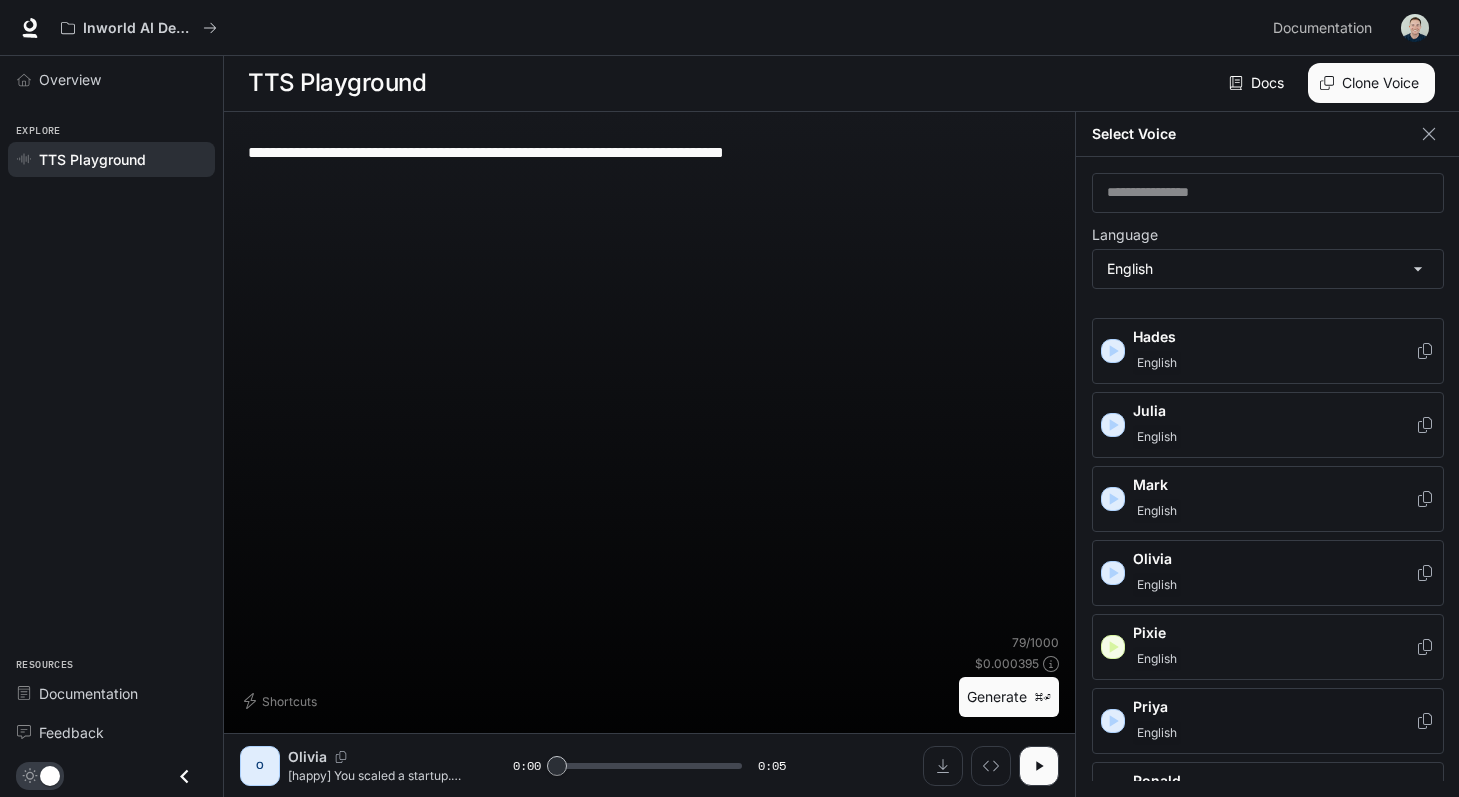click 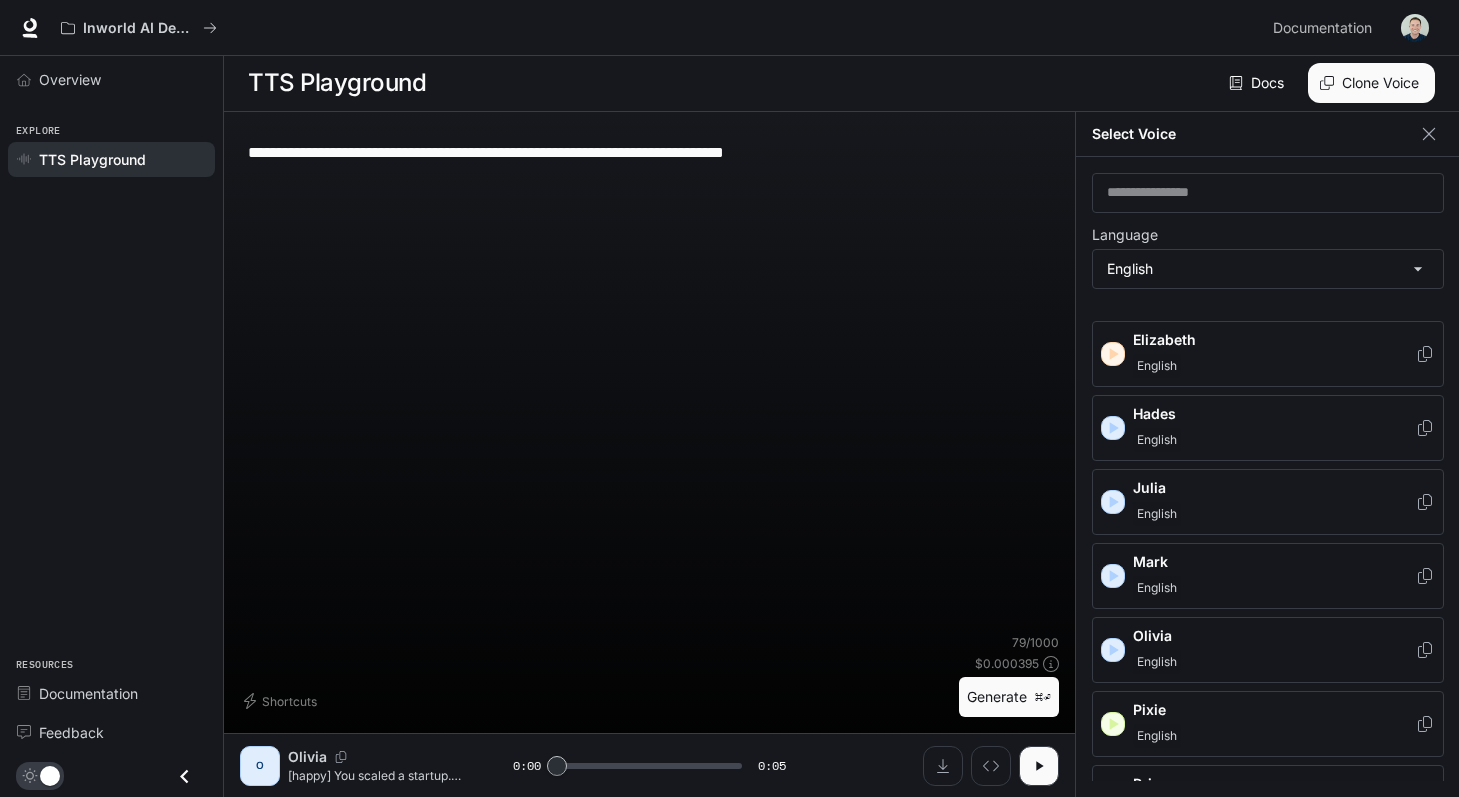scroll, scrollTop: 534, scrollLeft: 0, axis: vertical 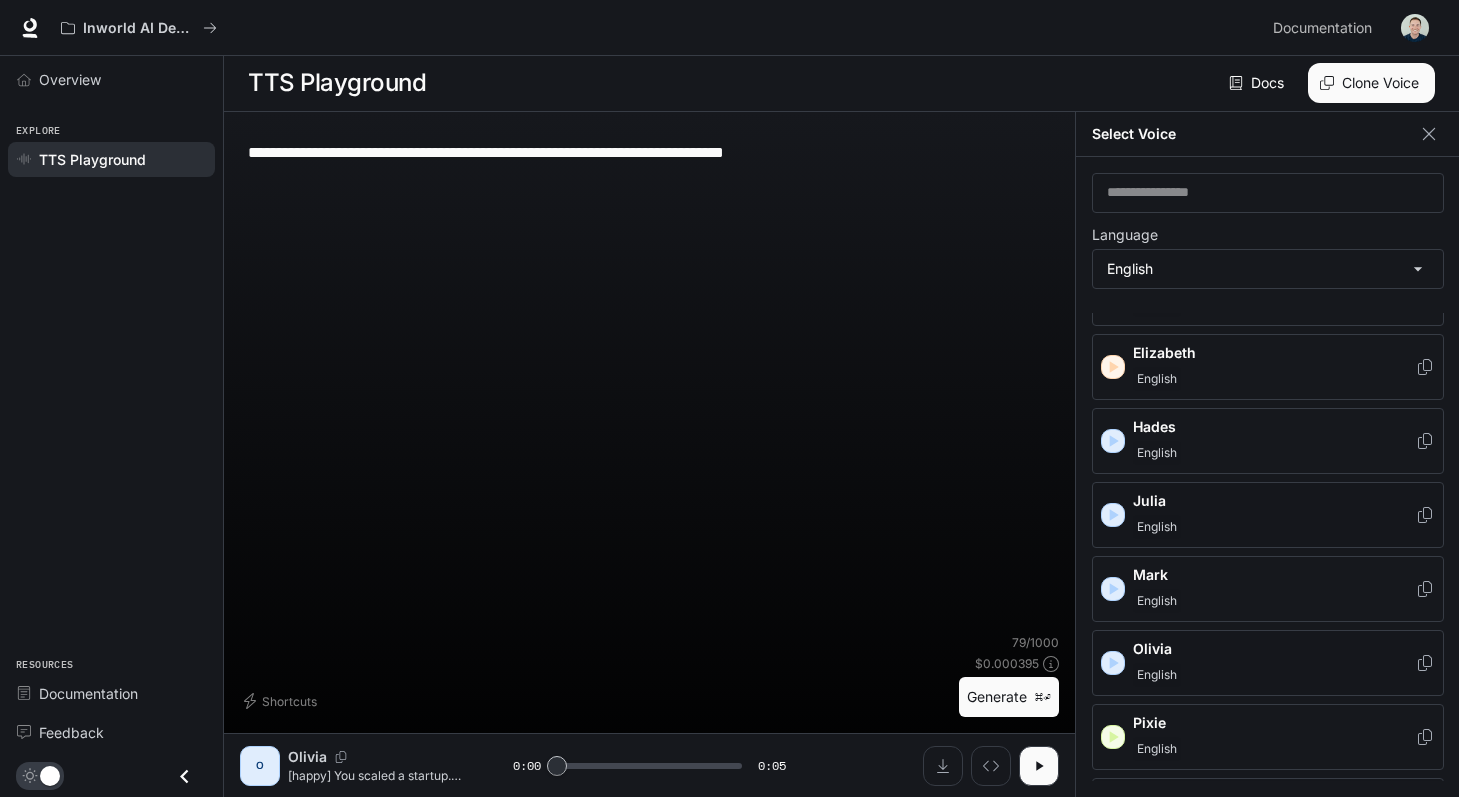 click 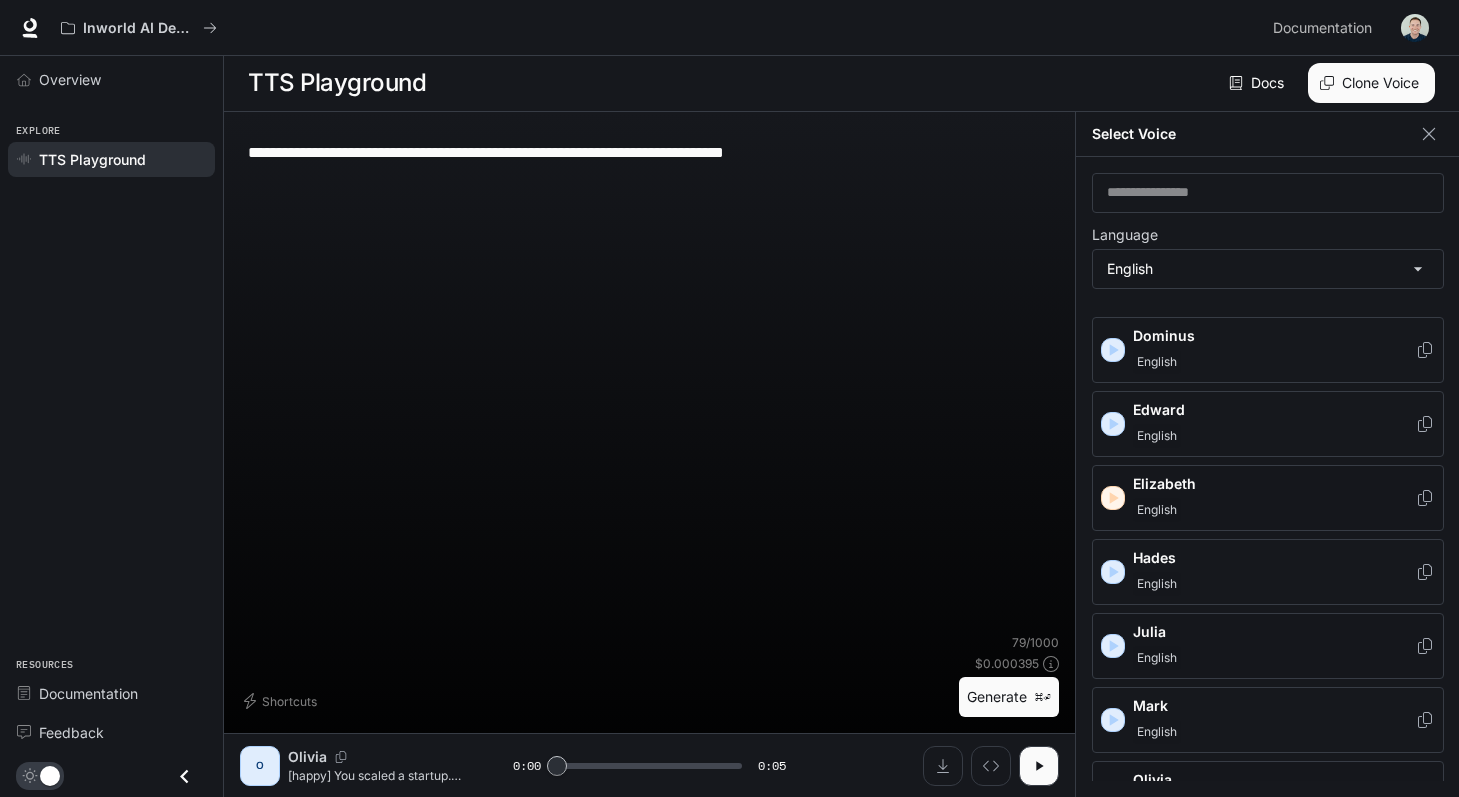 scroll, scrollTop: 385, scrollLeft: 0, axis: vertical 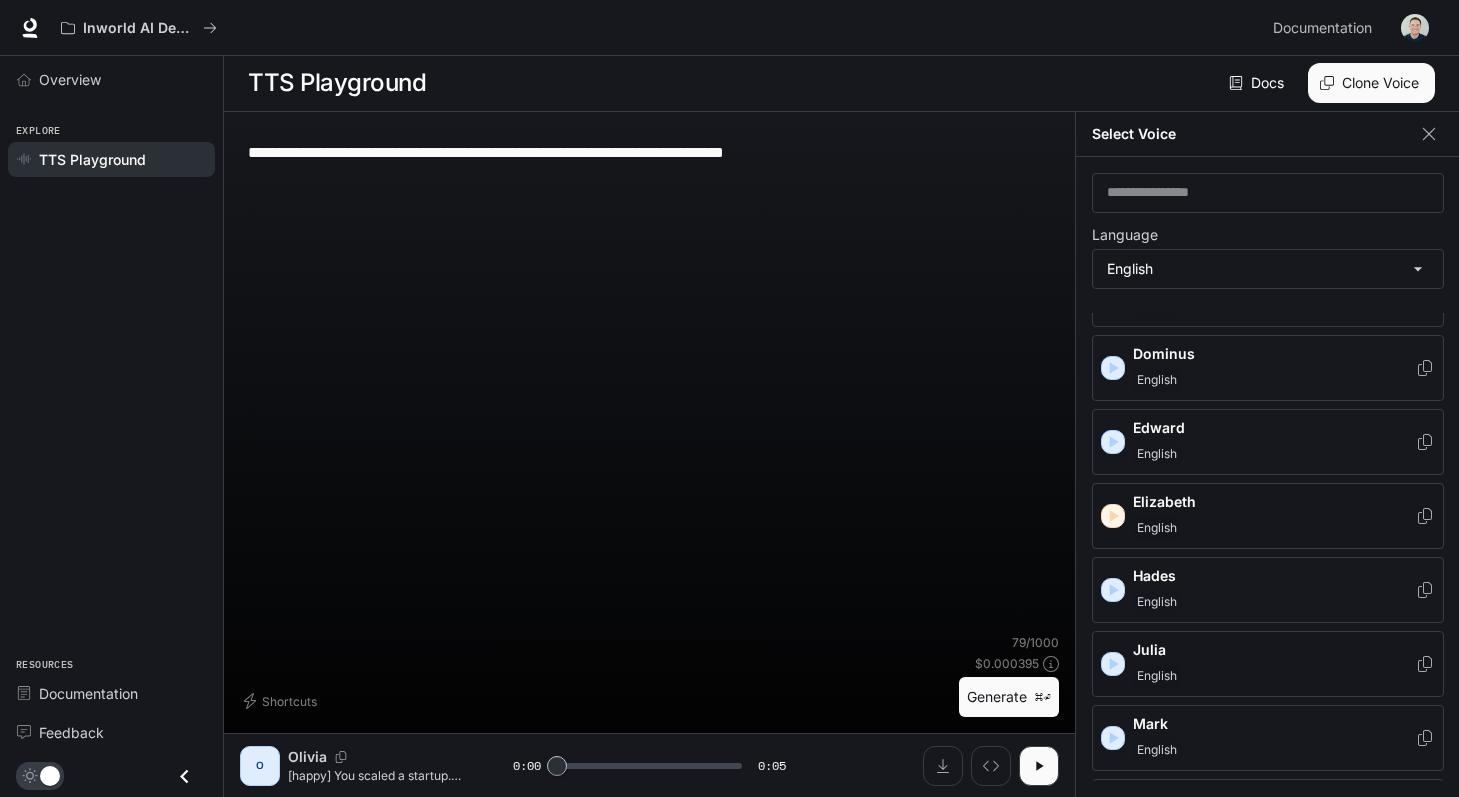 click on "[FIRST] [LAST]" at bounding box center [1268, 516] 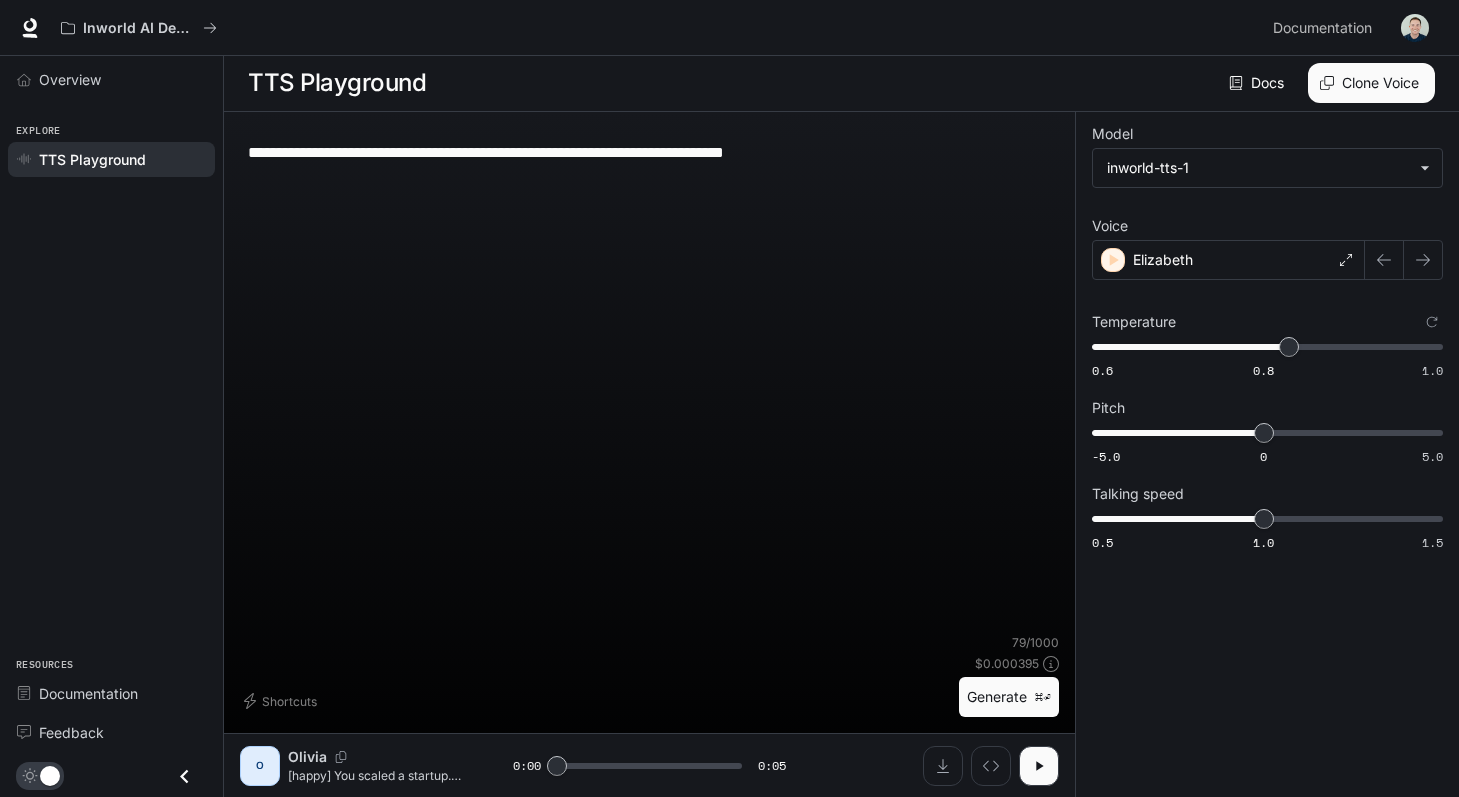 scroll, scrollTop: 1, scrollLeft: 0, axis: vertical 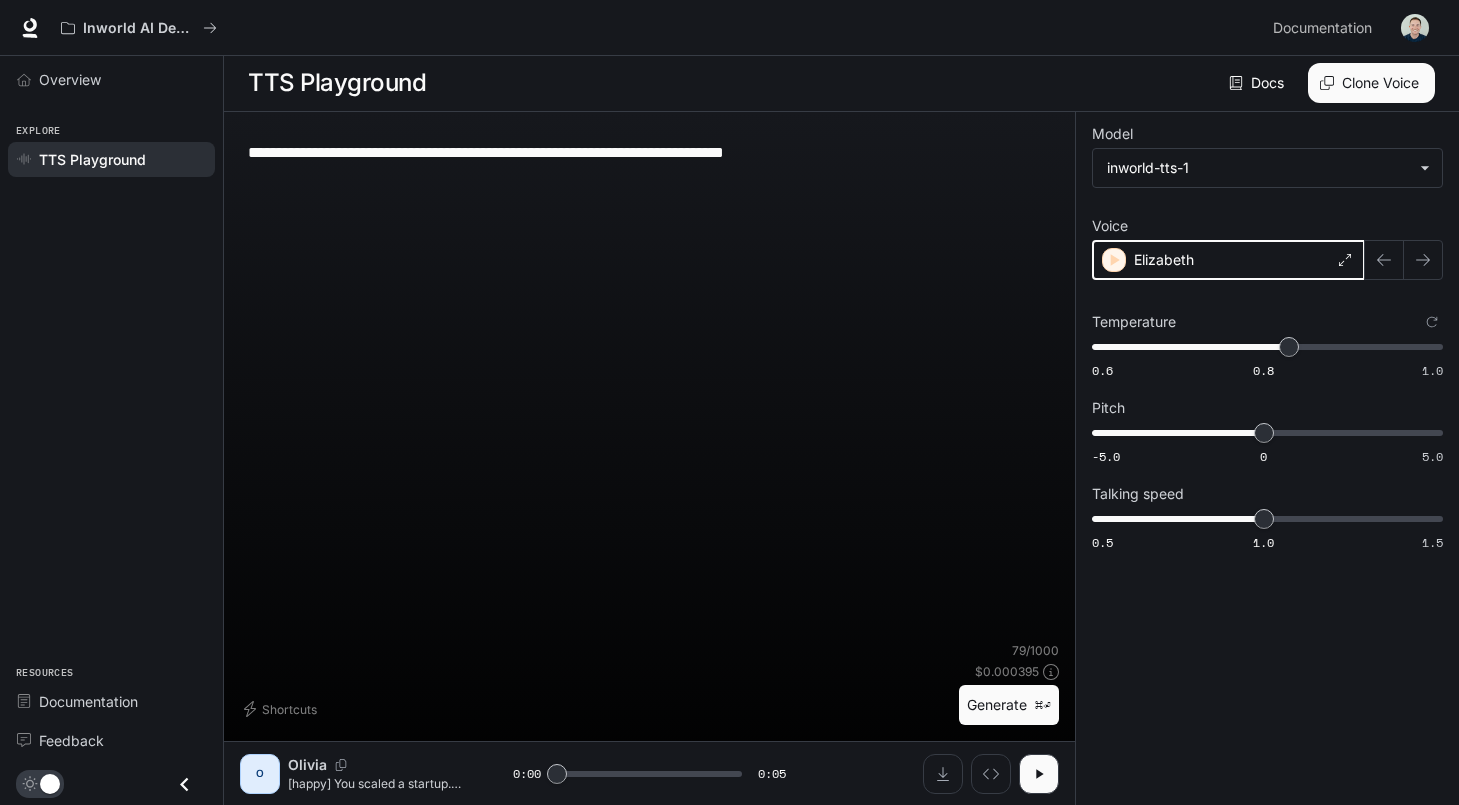 click 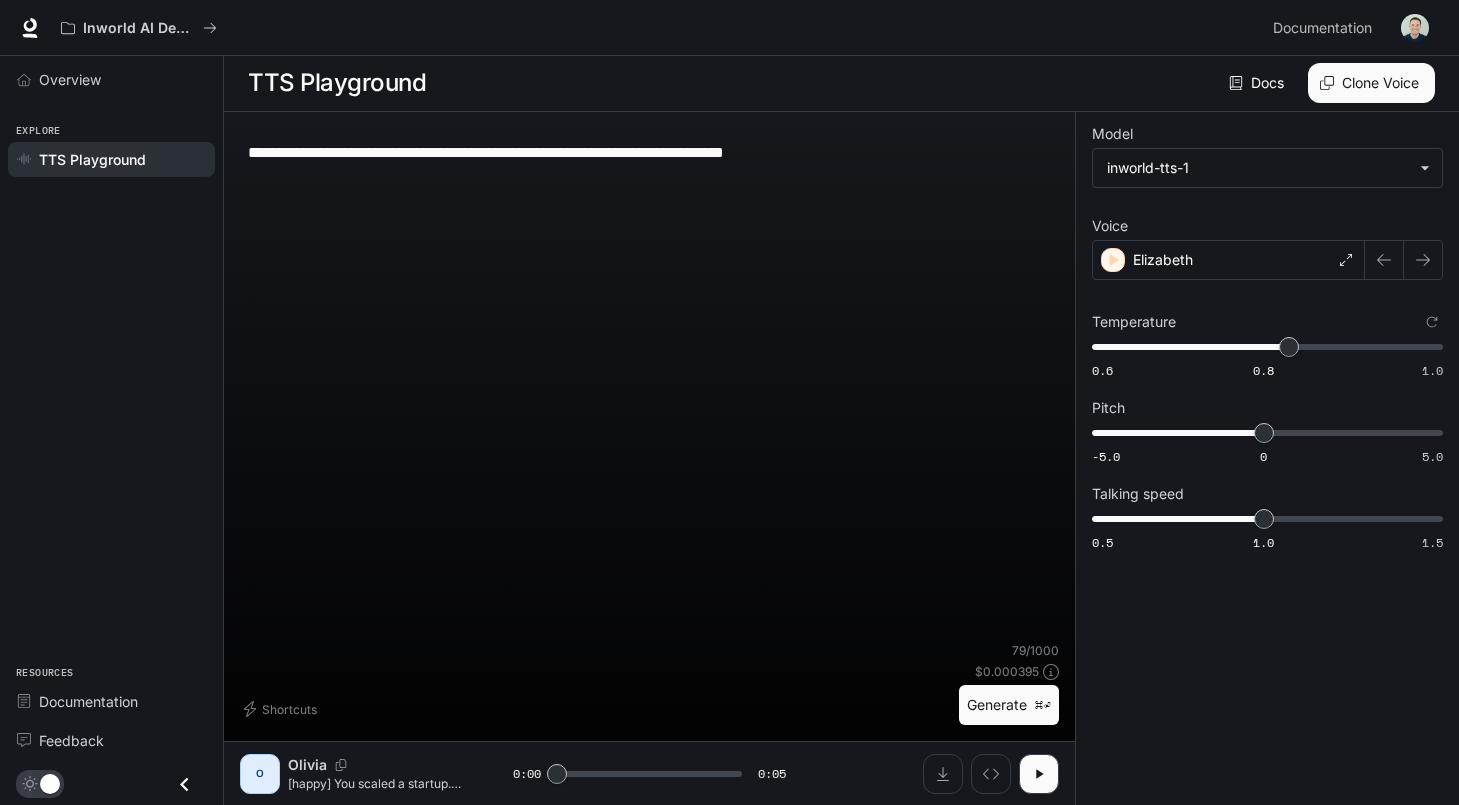 click on "Generate ⌘⏎" at bounding box center [1009, 705] 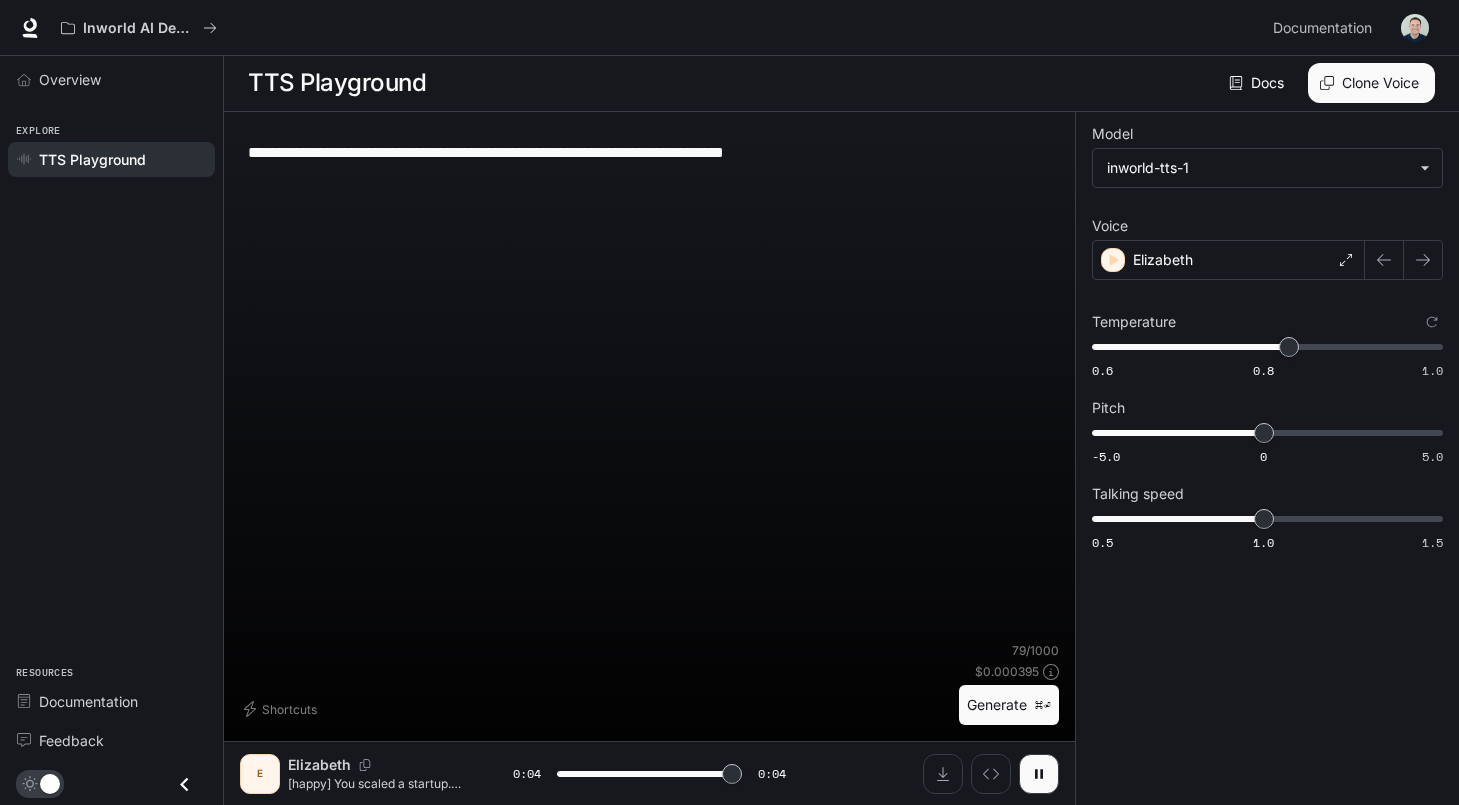 type on "*" 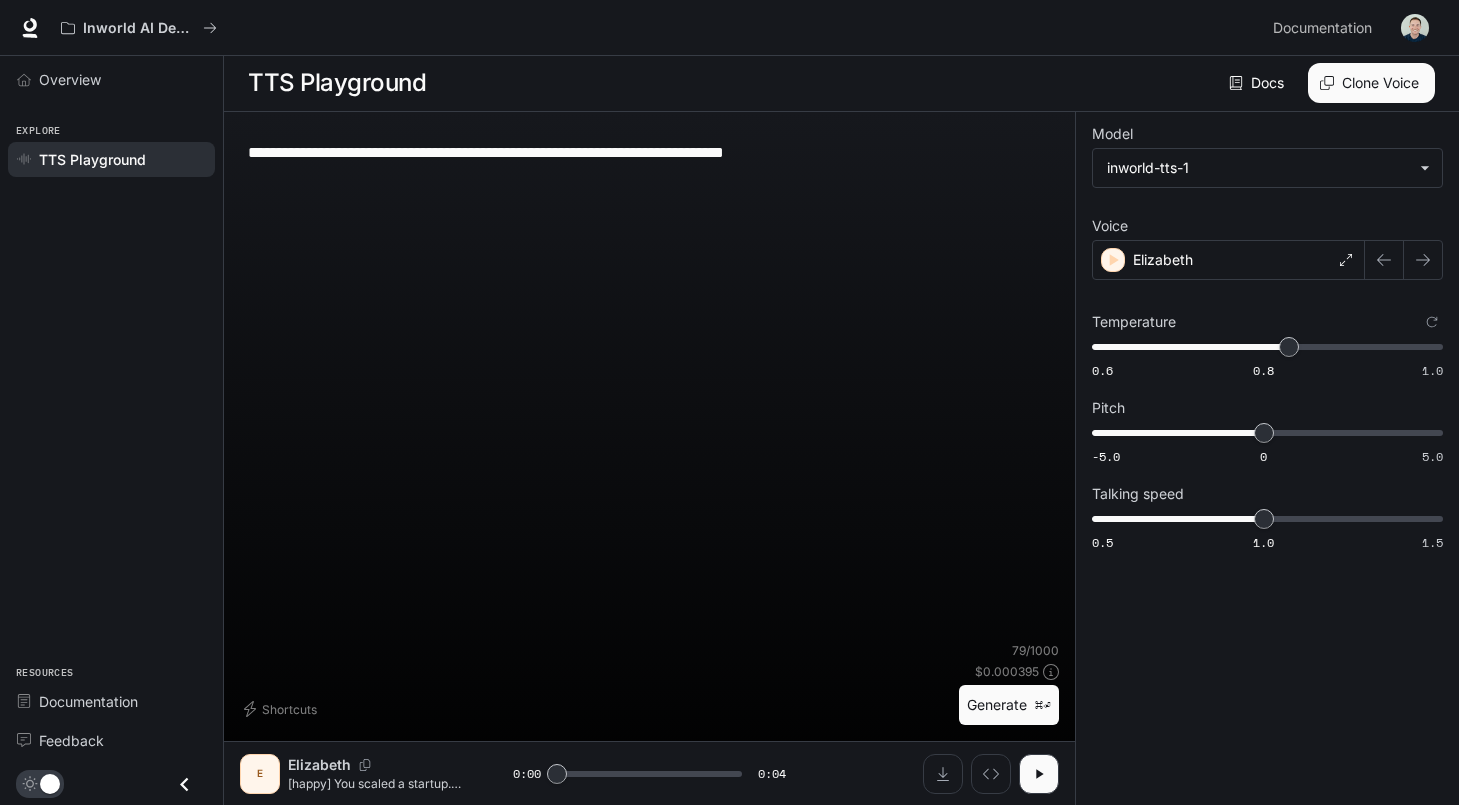 click on "**********" at bounding box center (649, 152) 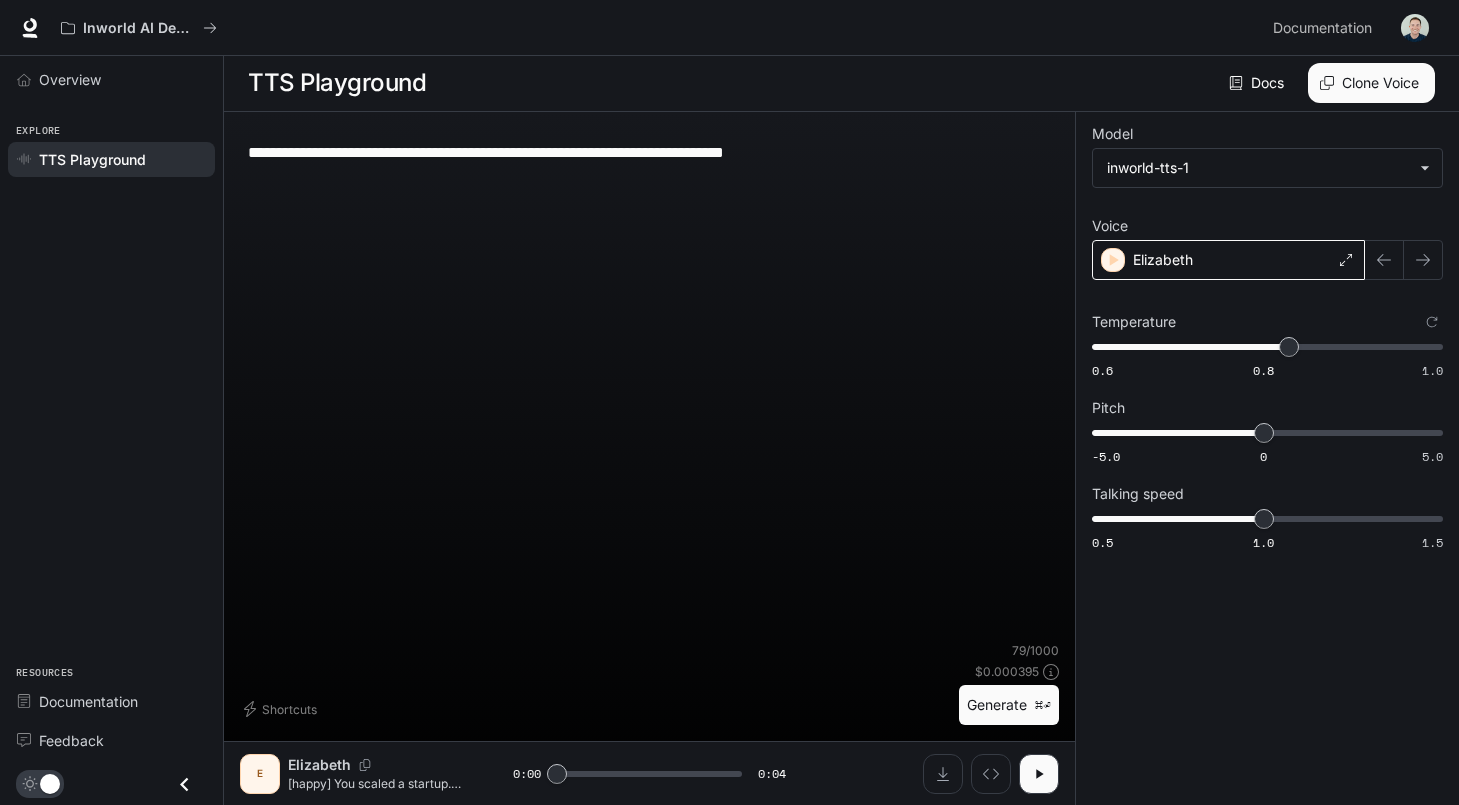 click on "Elizabeth" at bounding box center [1163, 260] 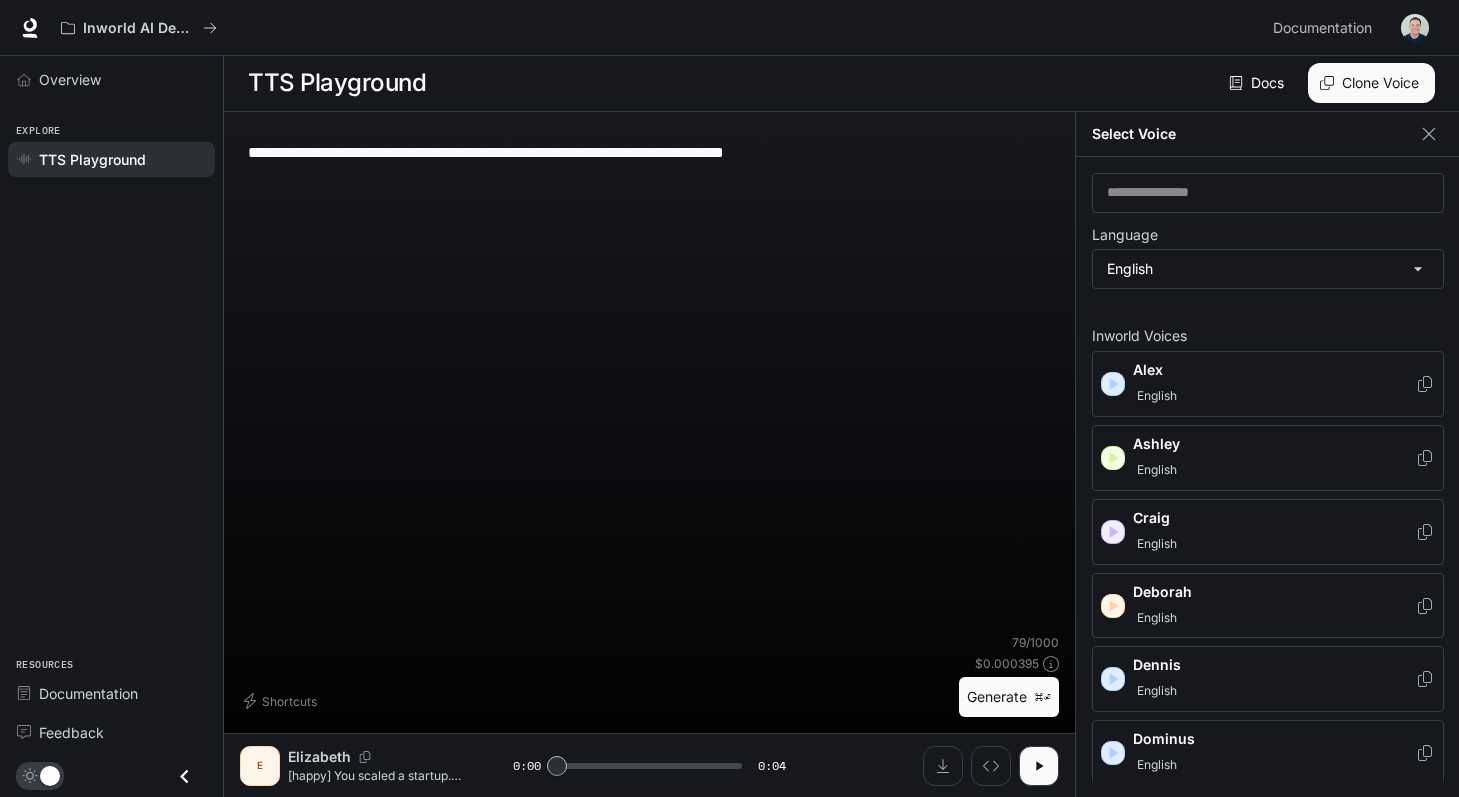 click on "Docs" at bounding box center [1258, 83] 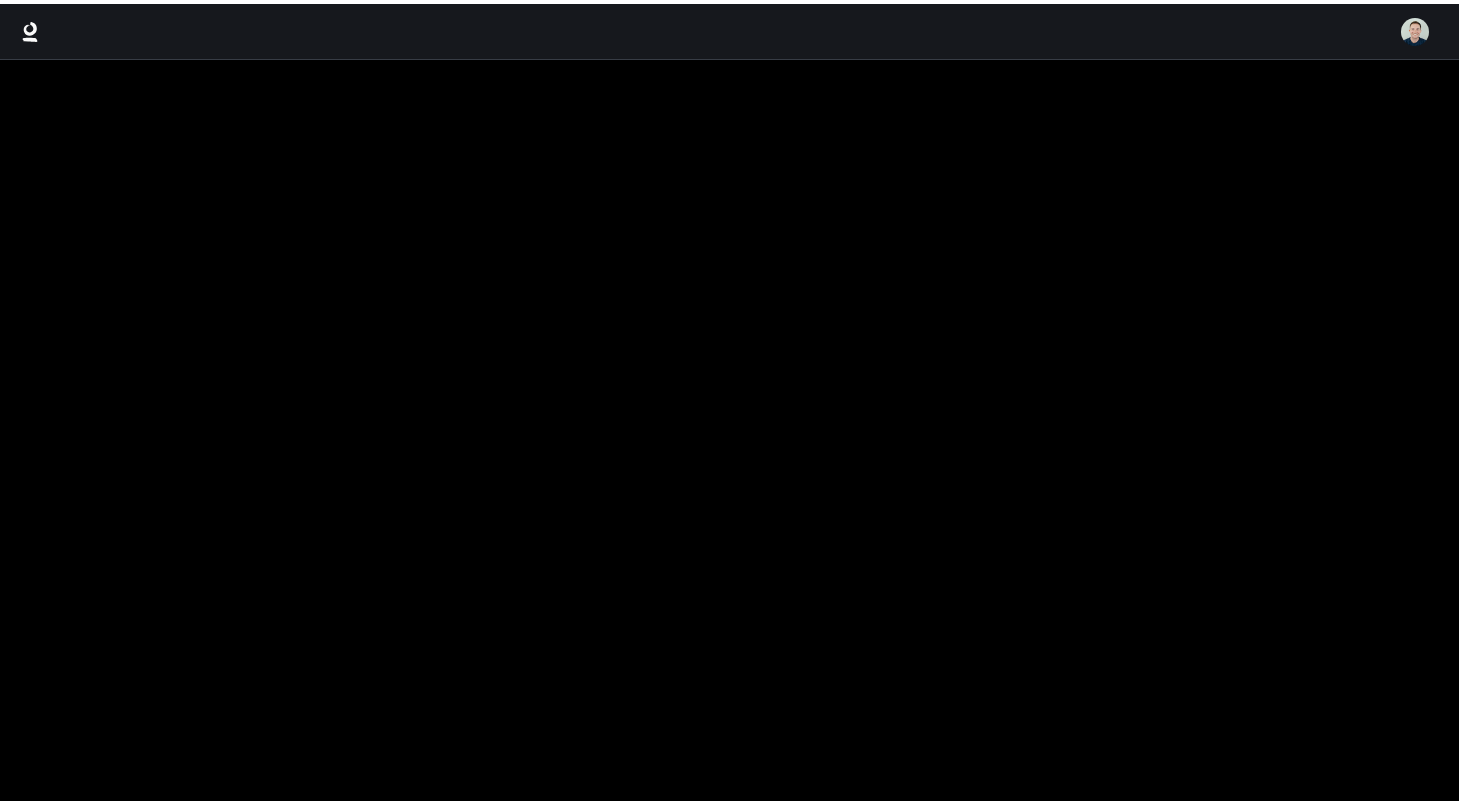 scroll, scrollTop: 0, scrollLeft: 0, axis: both 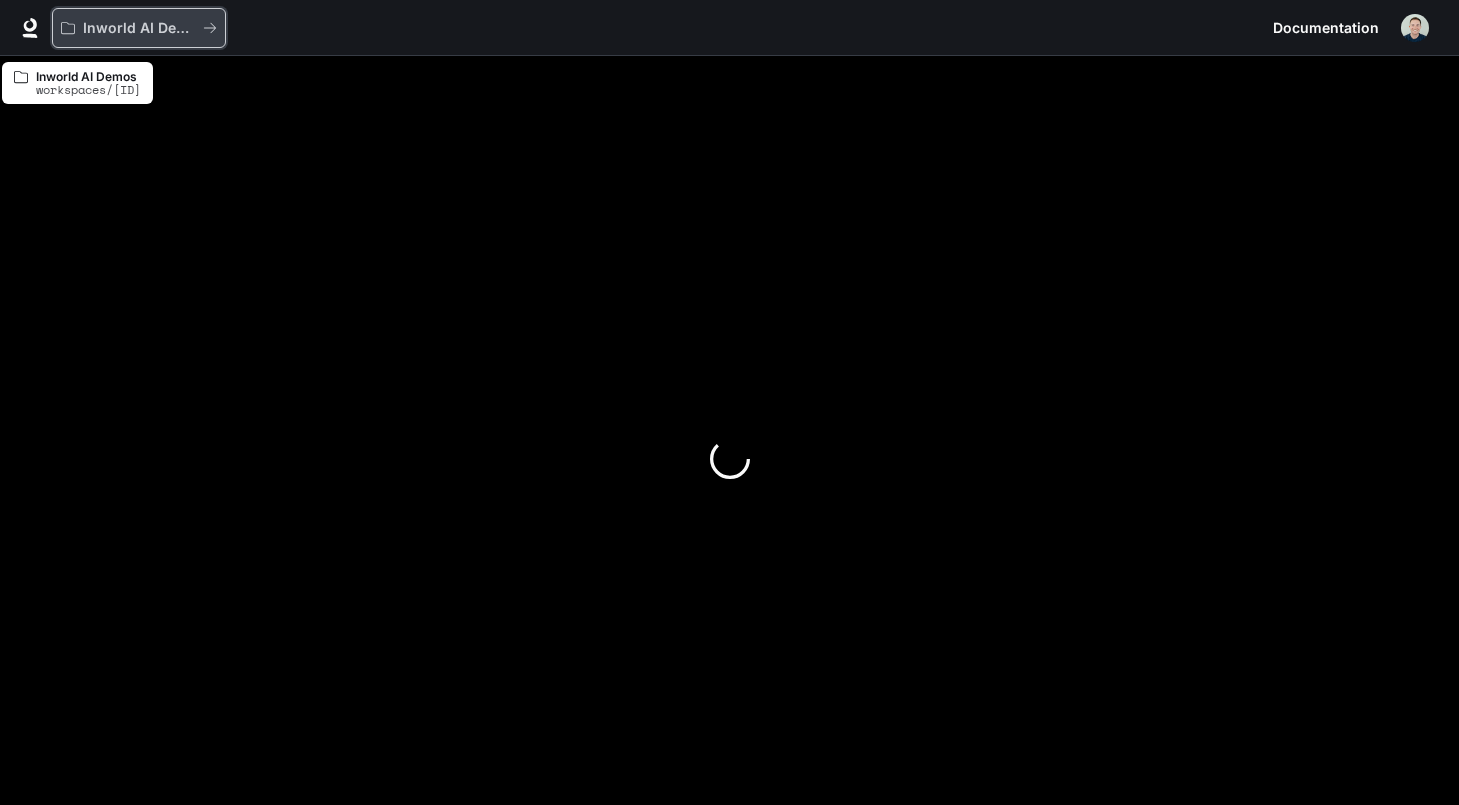 click on "Inworld AI Demos" at bounding box center (139, 28) 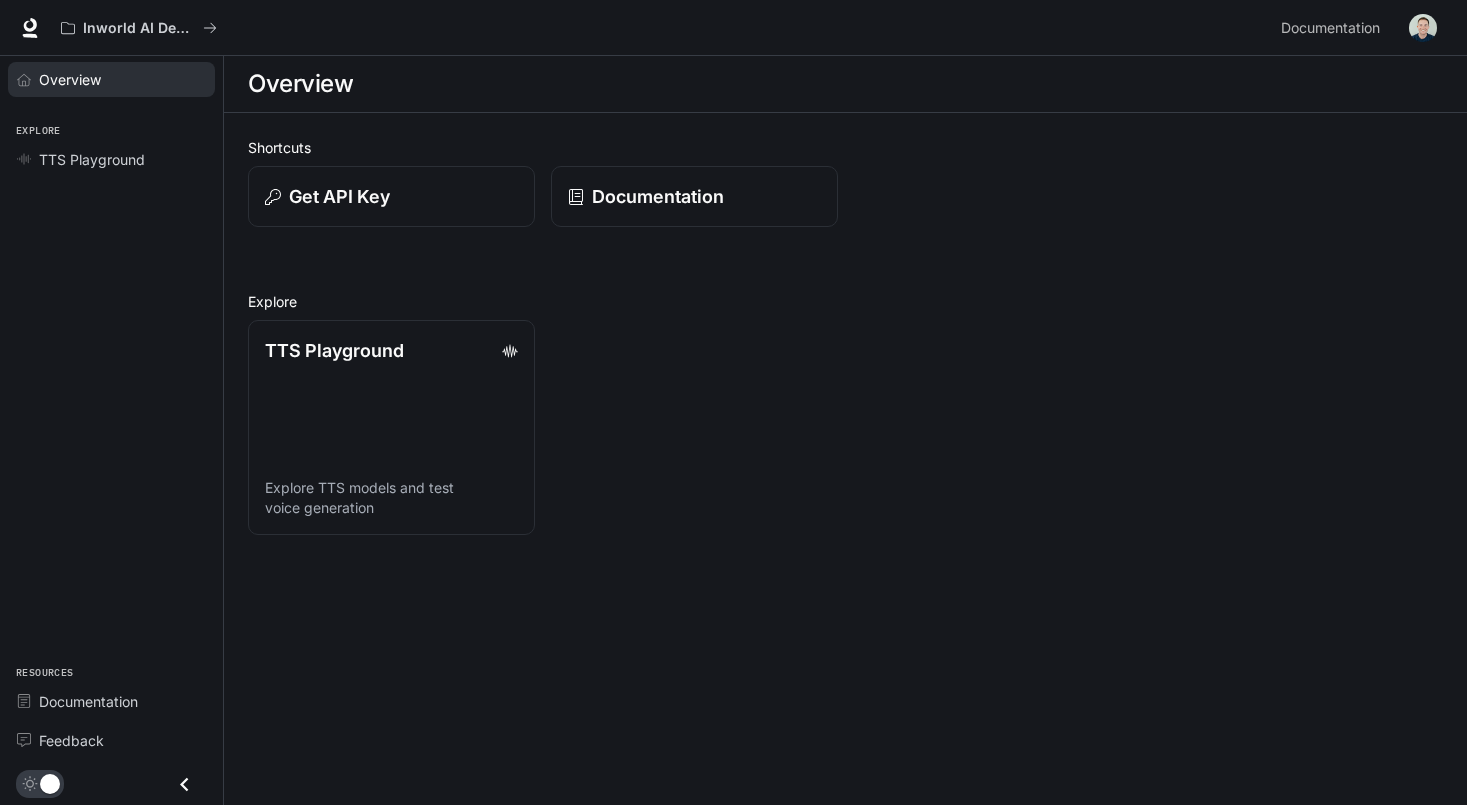 click on "Overview" at bounding box center [122, 79] 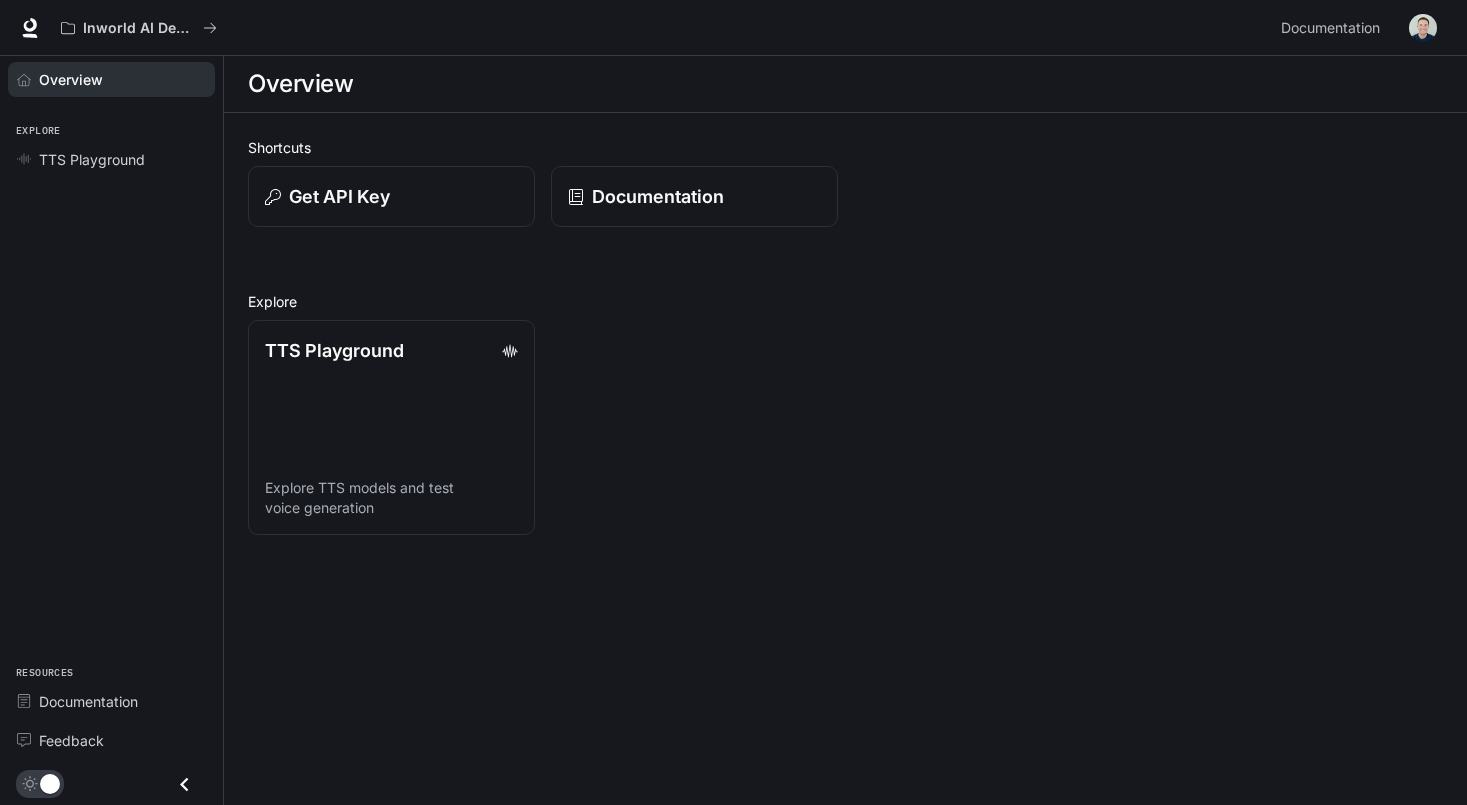 click on "TTS Playground" at bounding box center (111, 159) 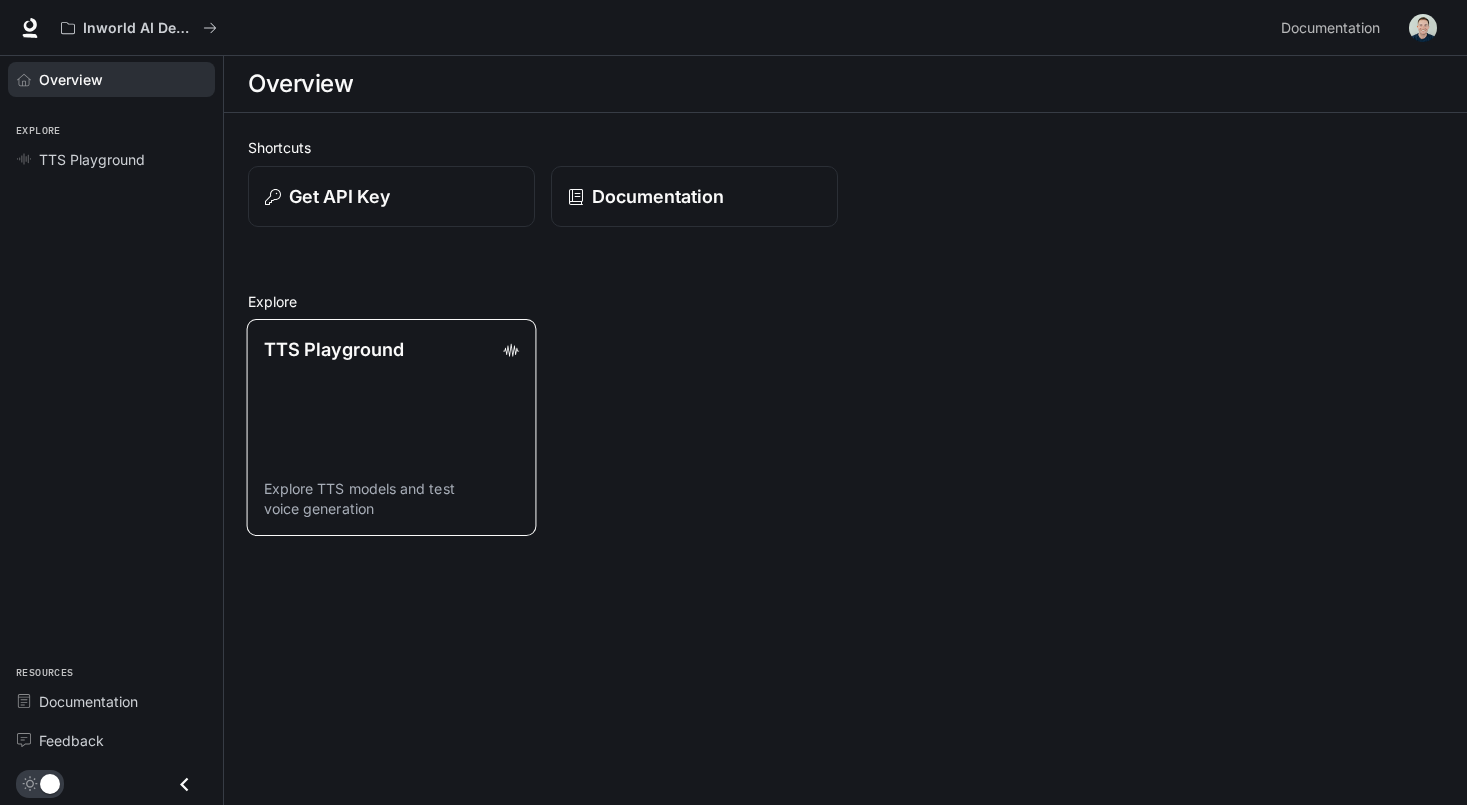 click on "TTS Playground Explore TTS models and test voice generation" at bounding box center (392, 427) 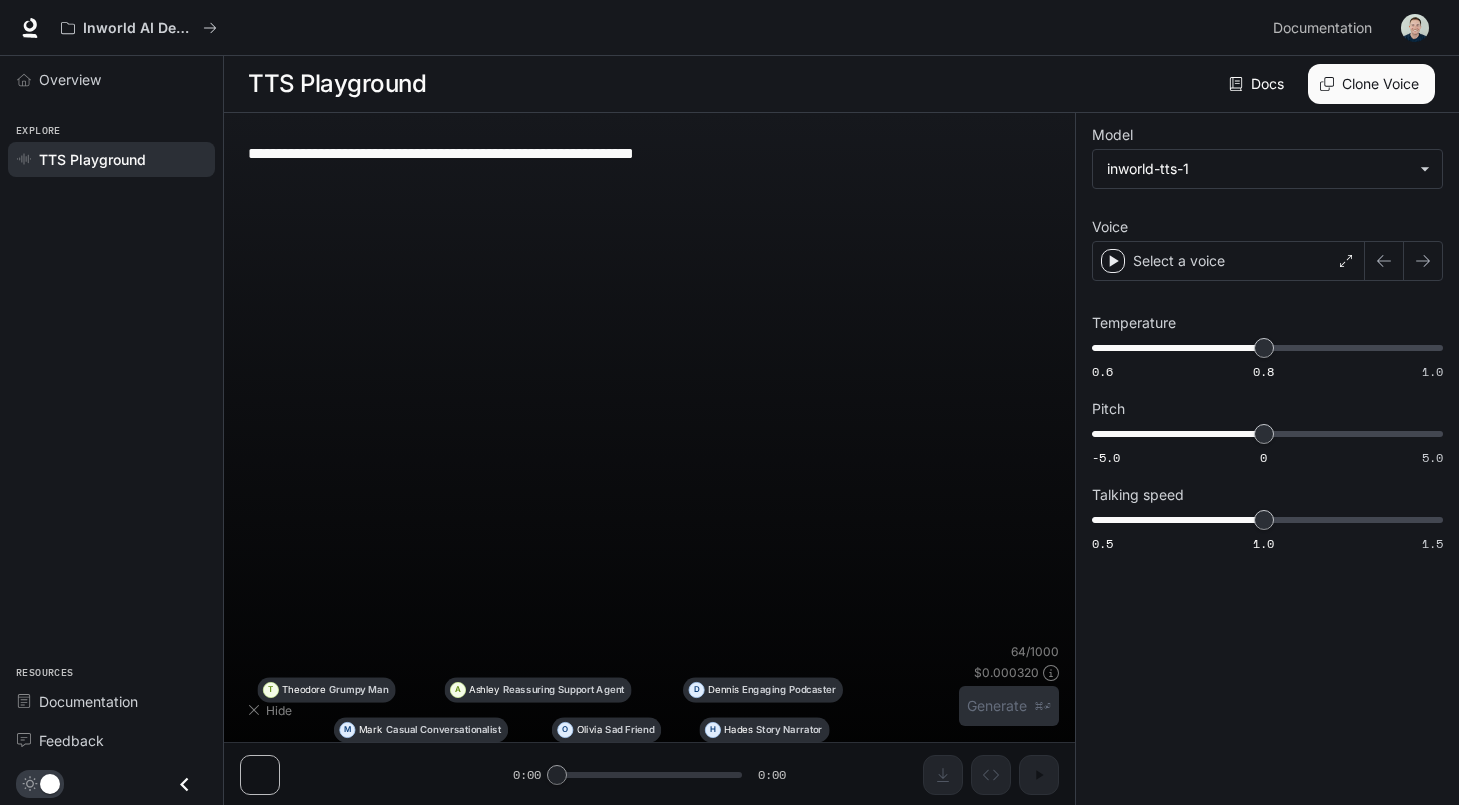type on "**********" 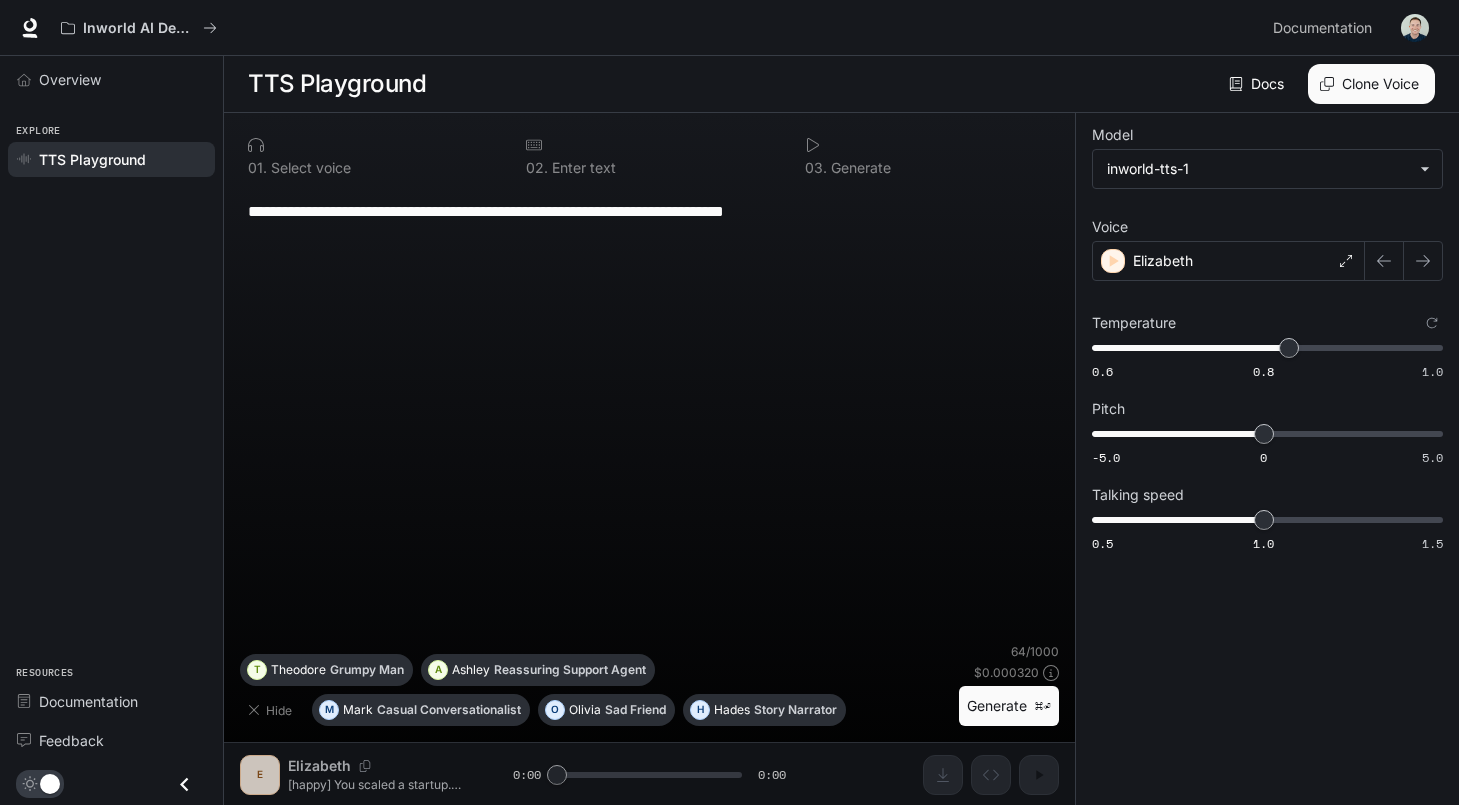 click on "**********" at bounding box center [649, 415] 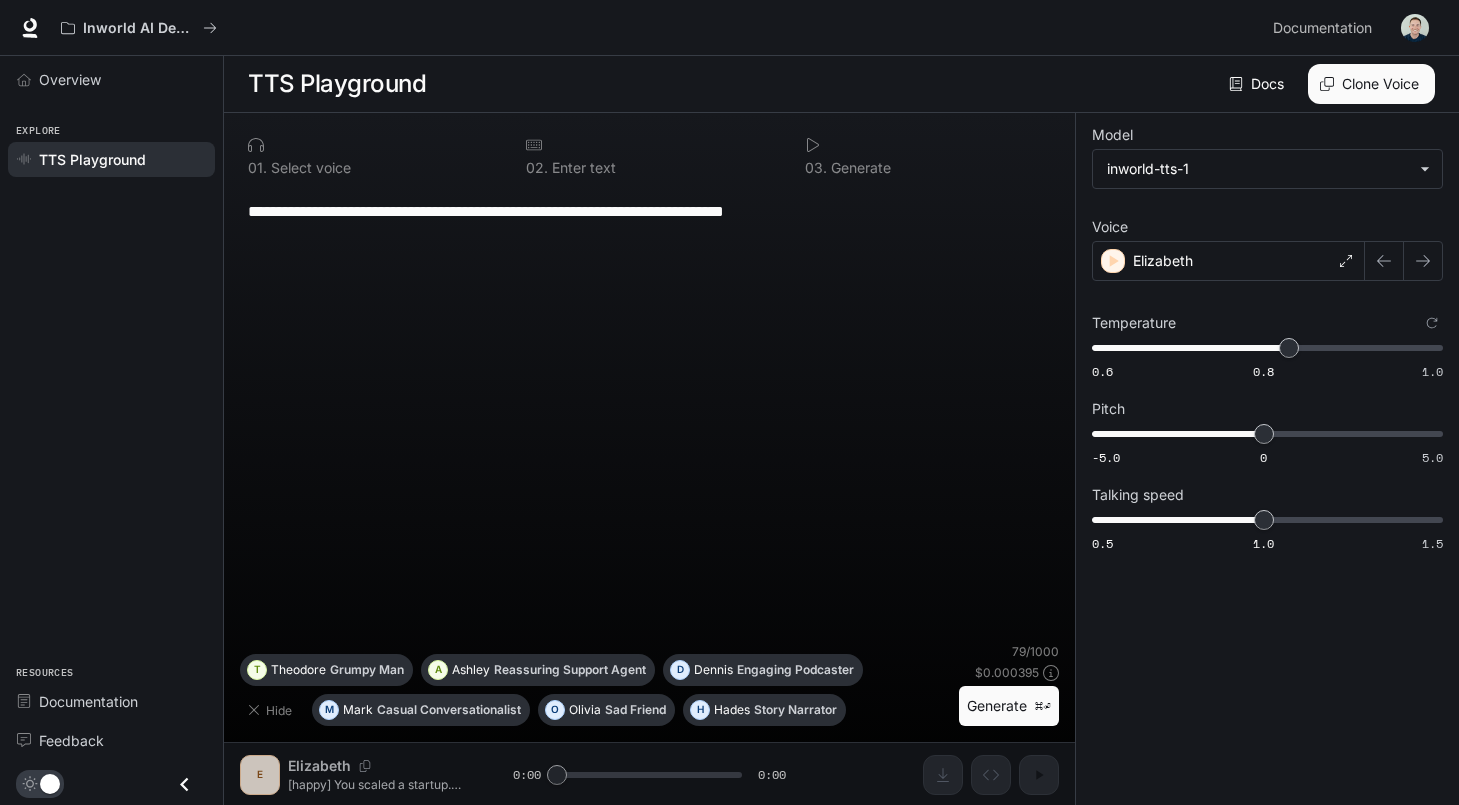 click on "**********" at bounding box center [649, 211] 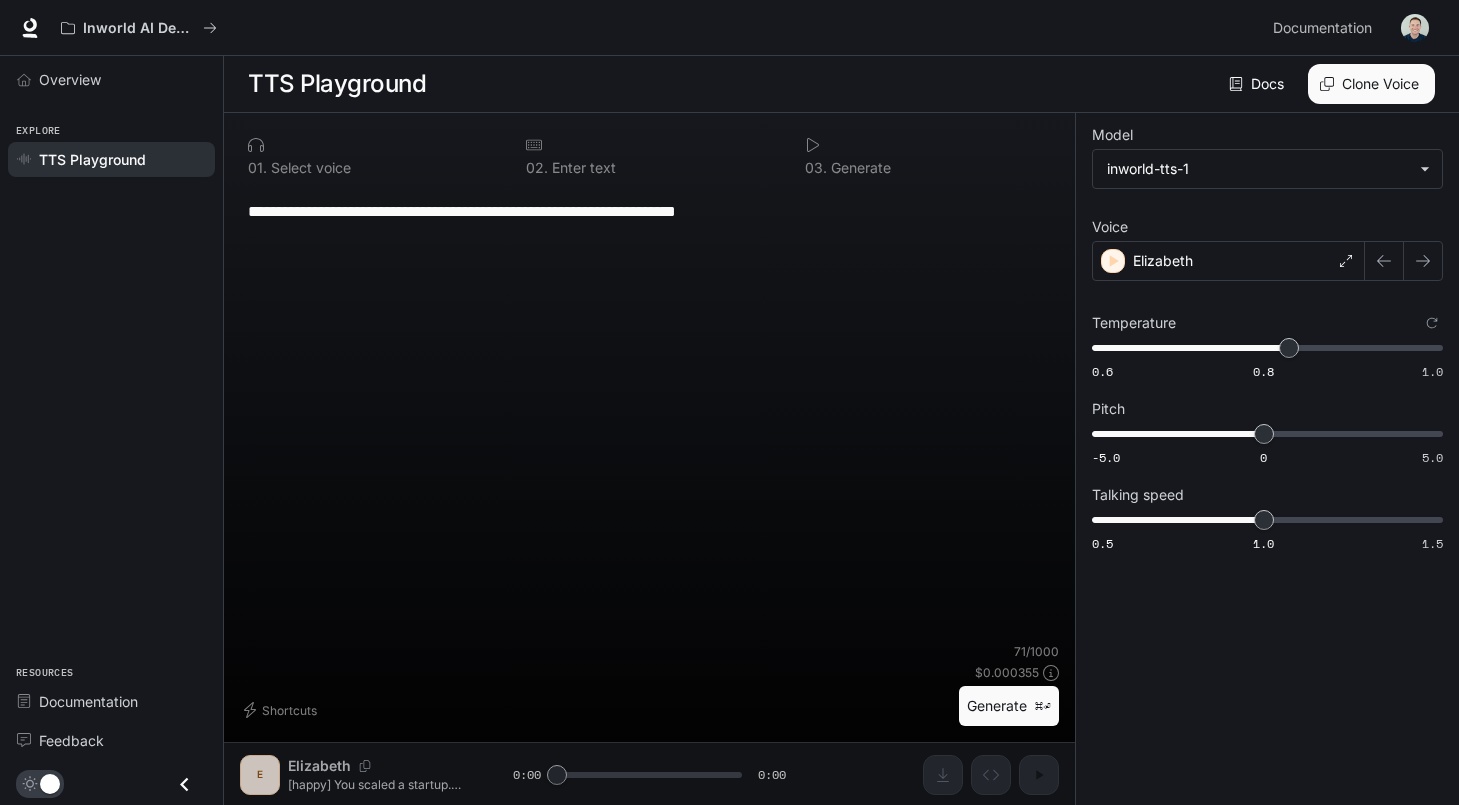 type on "**********" 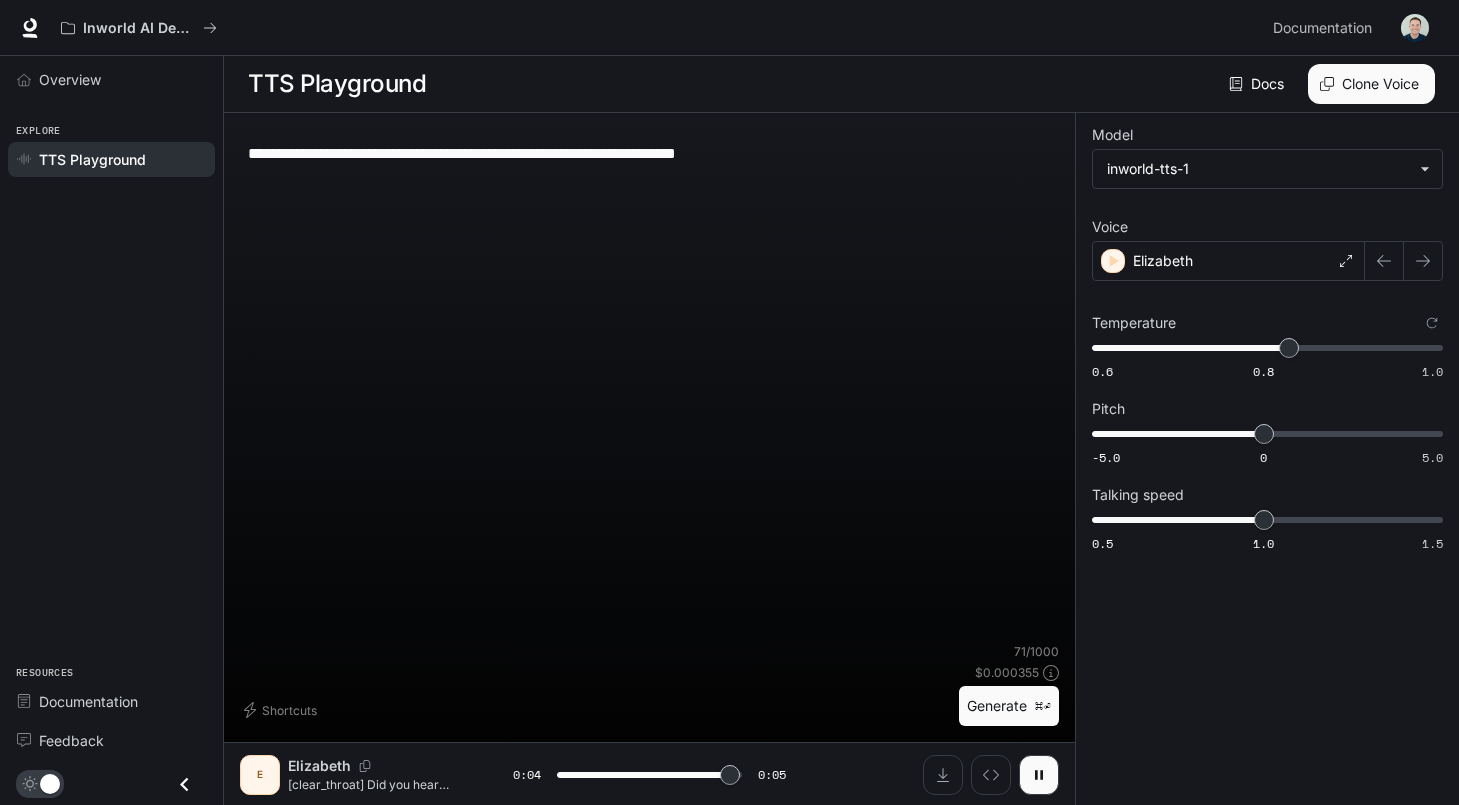 type on "*" 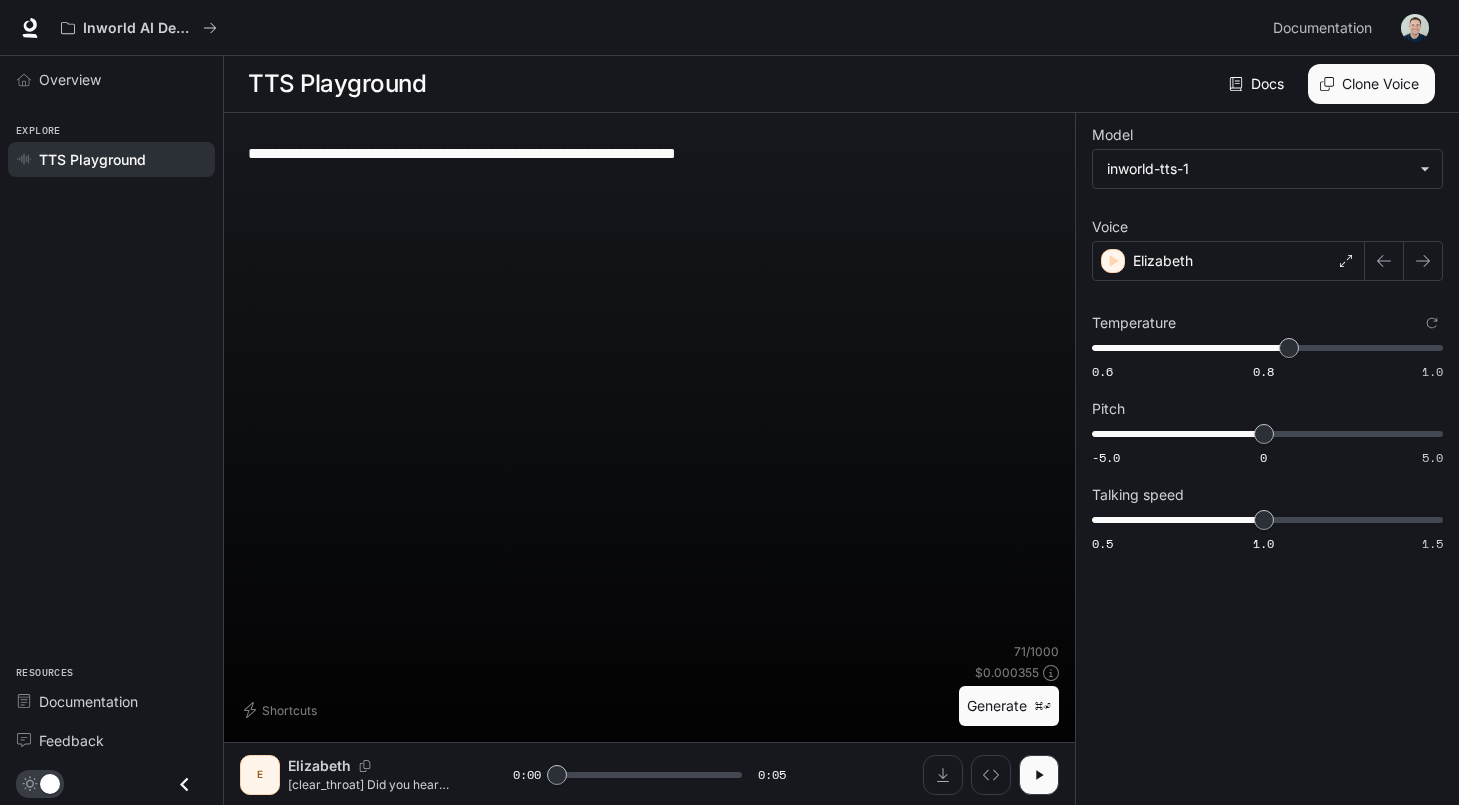 click on "**********" at bounding box center (649, 153) 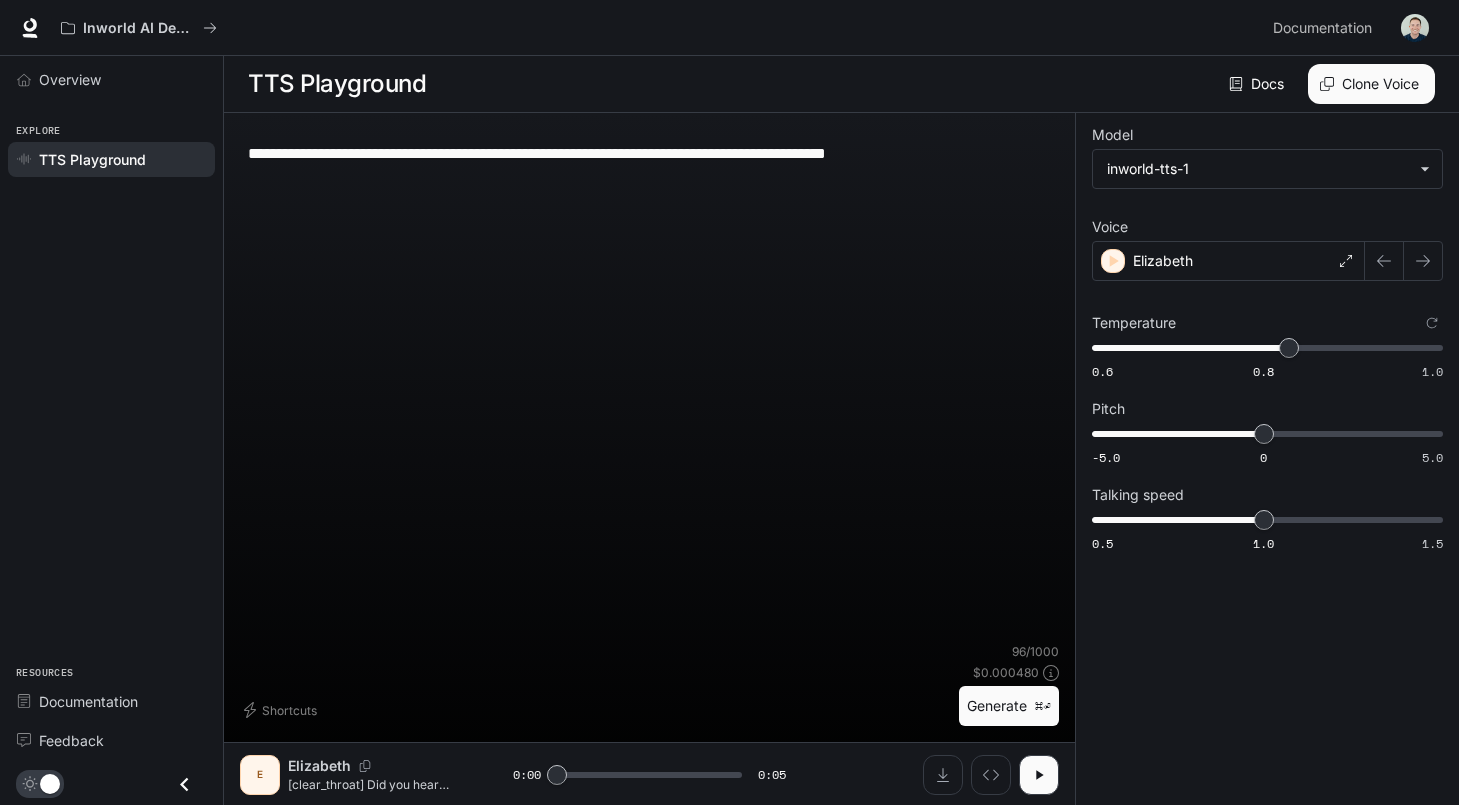 type on "**********" 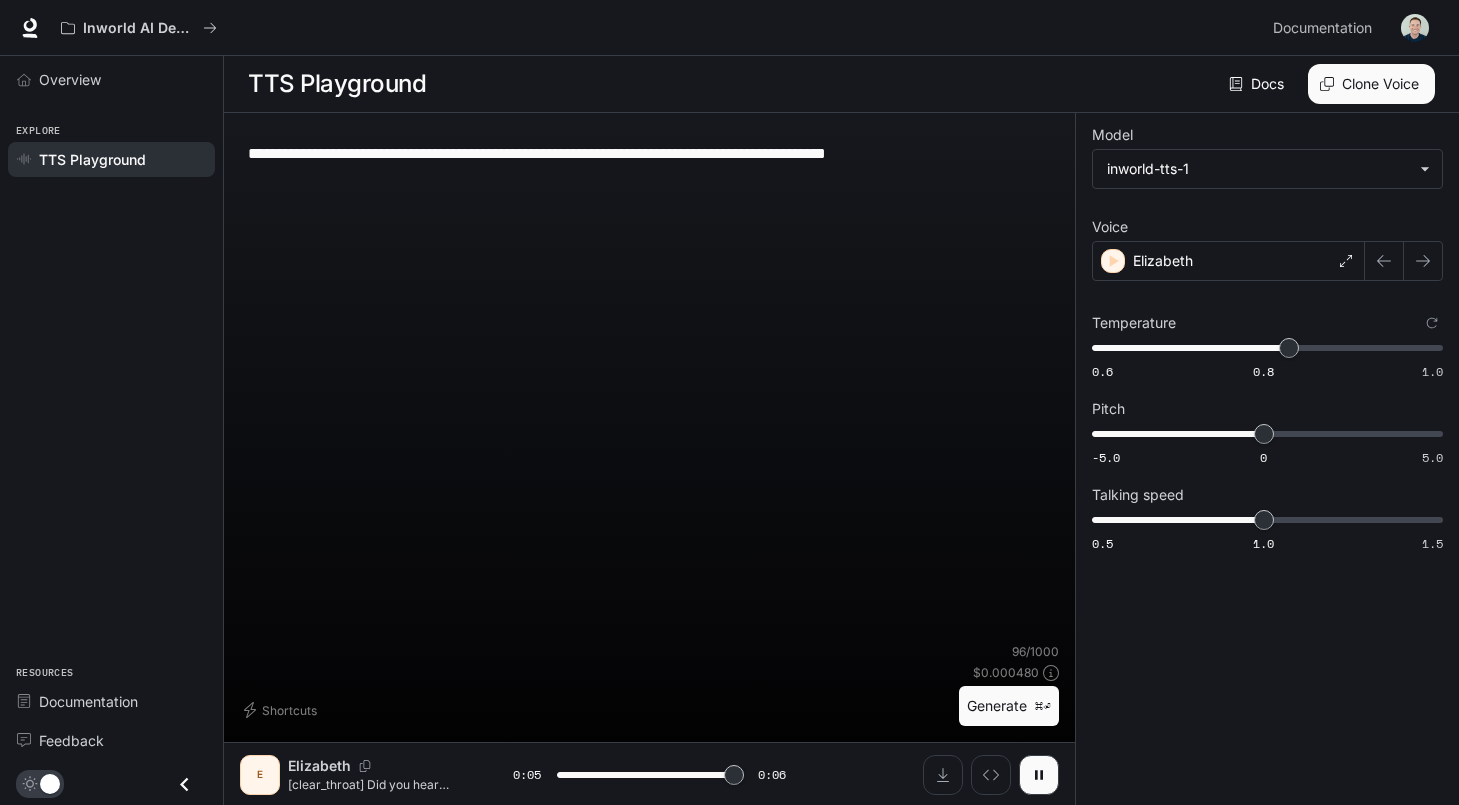 type on "*" 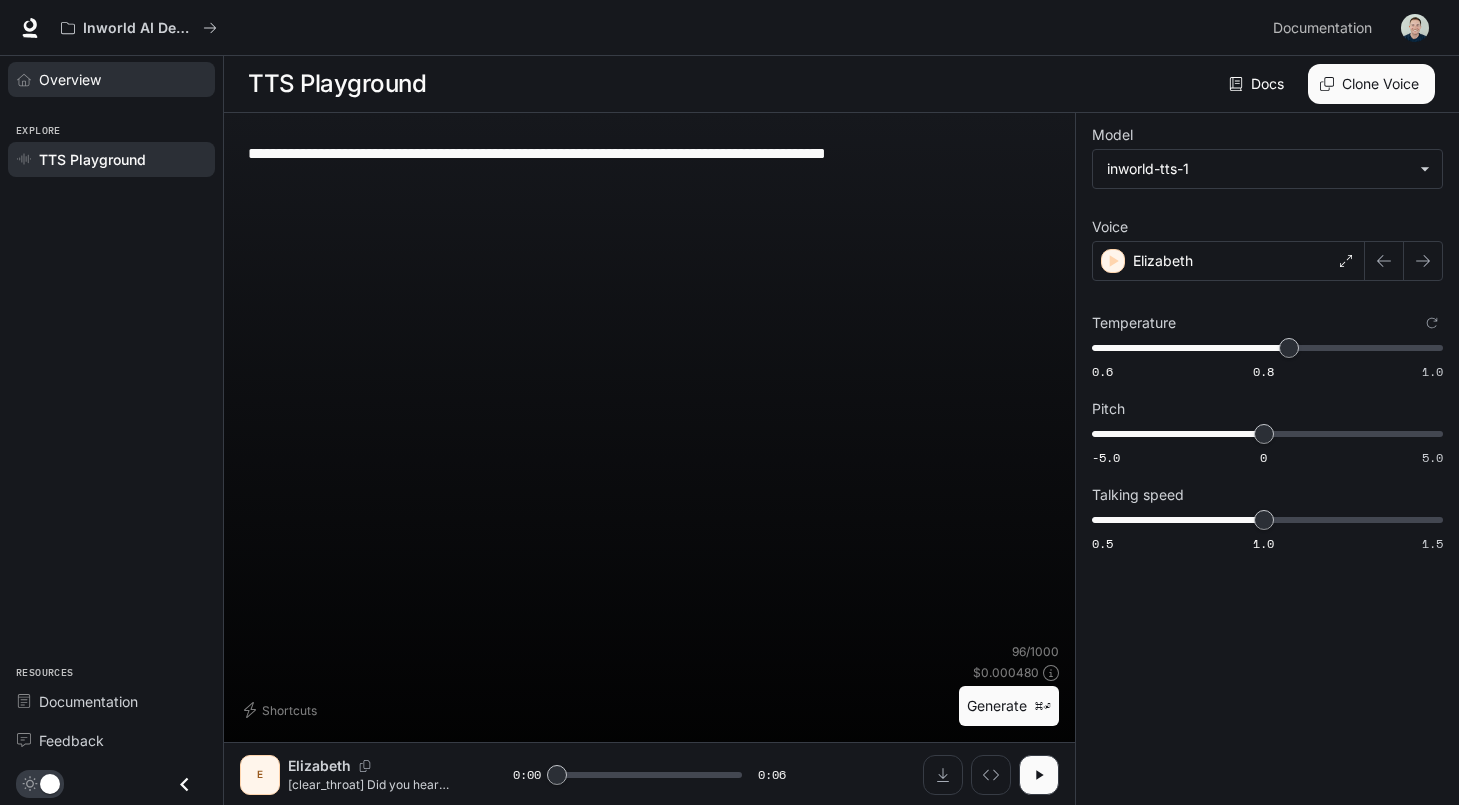 click on "Overview" at bounding box center (70, 79) 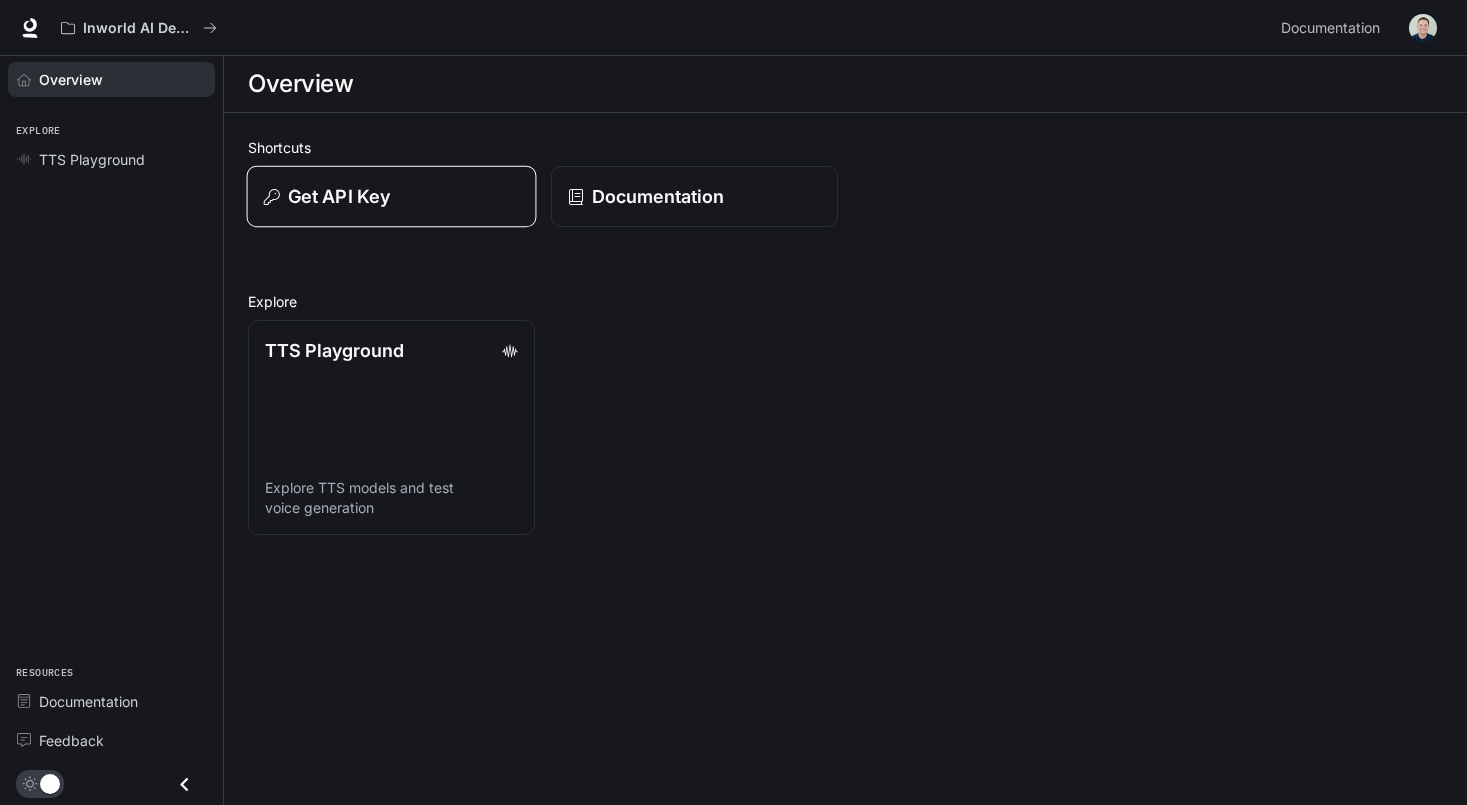 click on "Get API Key" at bounding box center [391, 196] 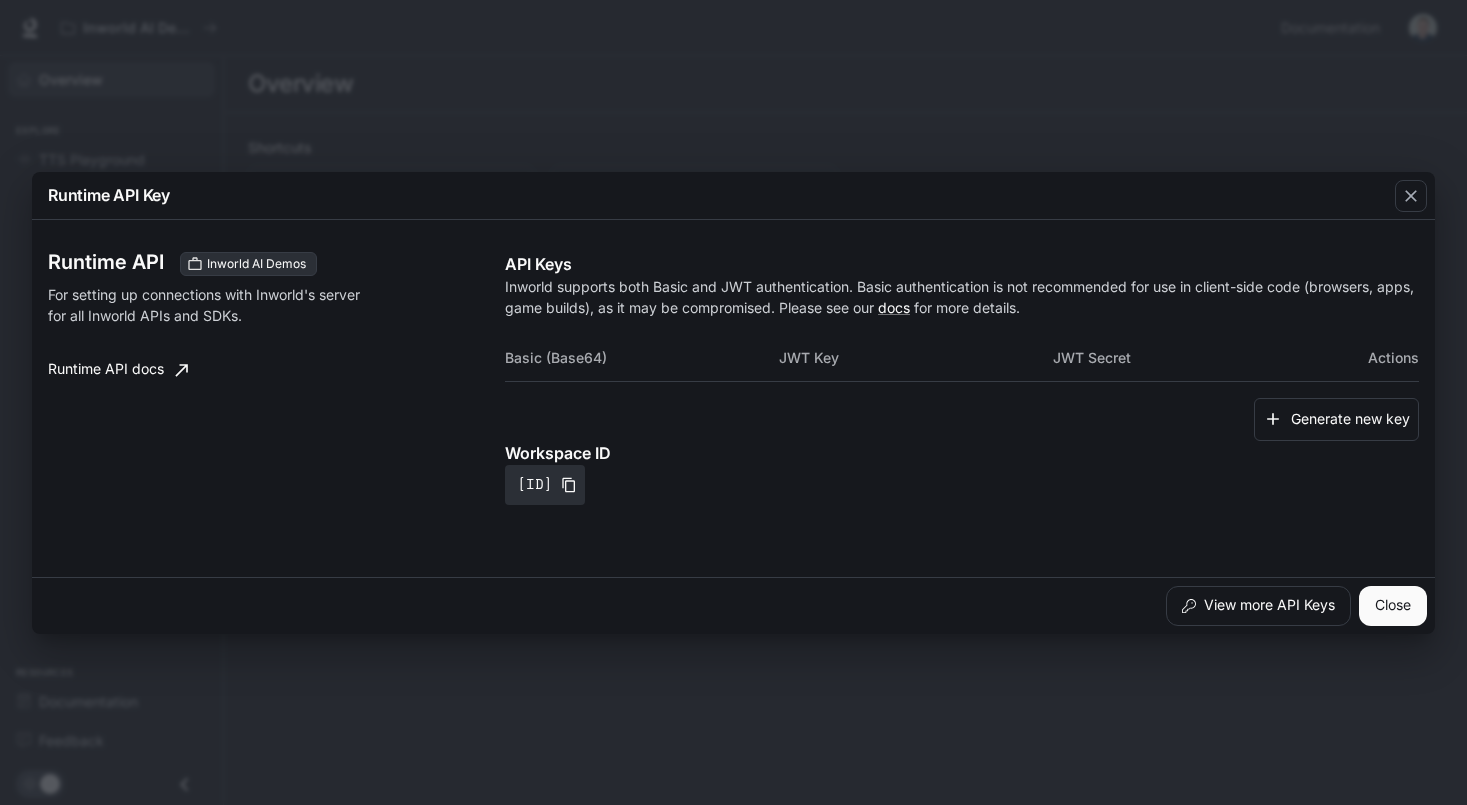click on "Runtime API docs" at bounding box center (118, 370) 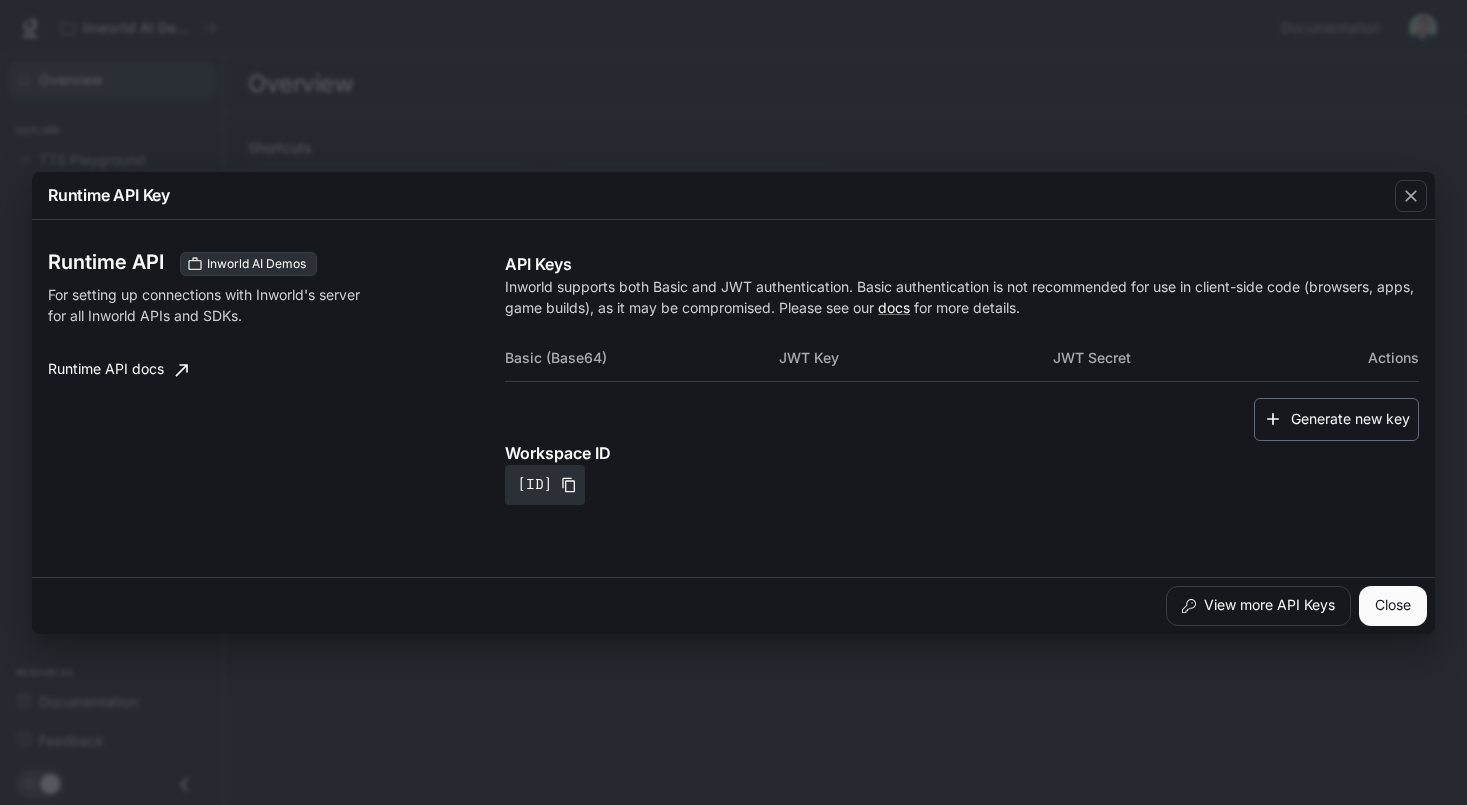 click on "Generate new key" at bounding box center (1336, 419) 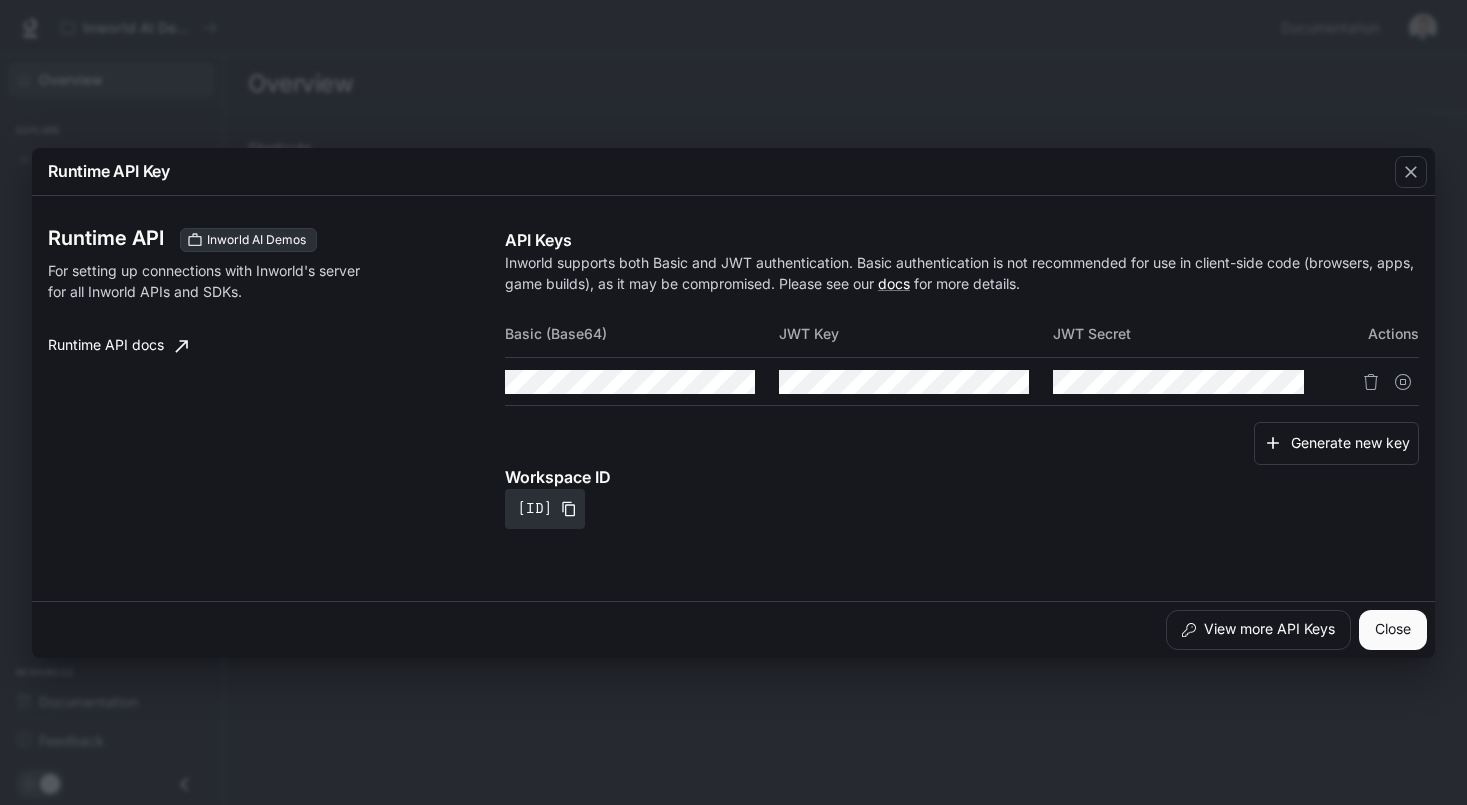 type 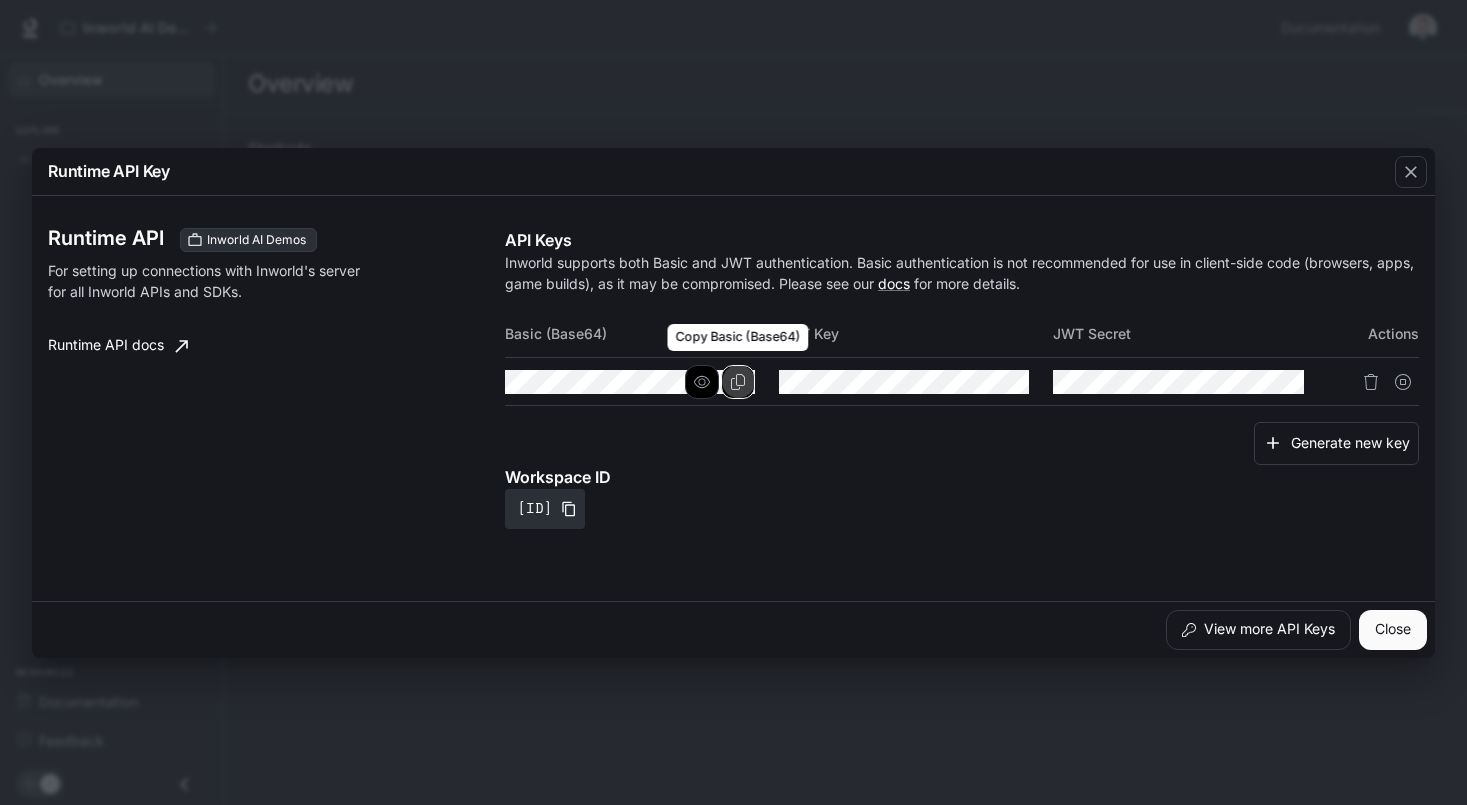click 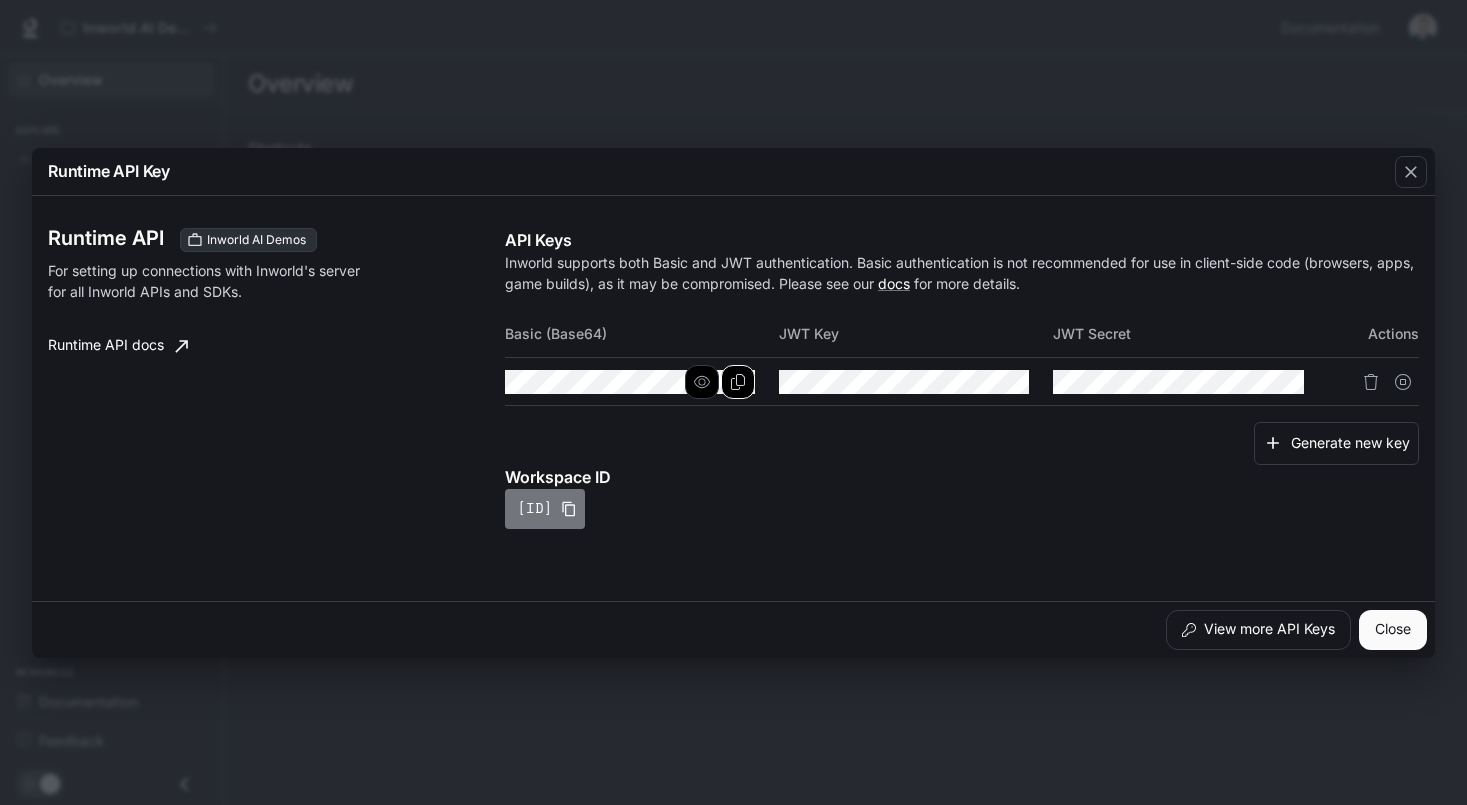 click 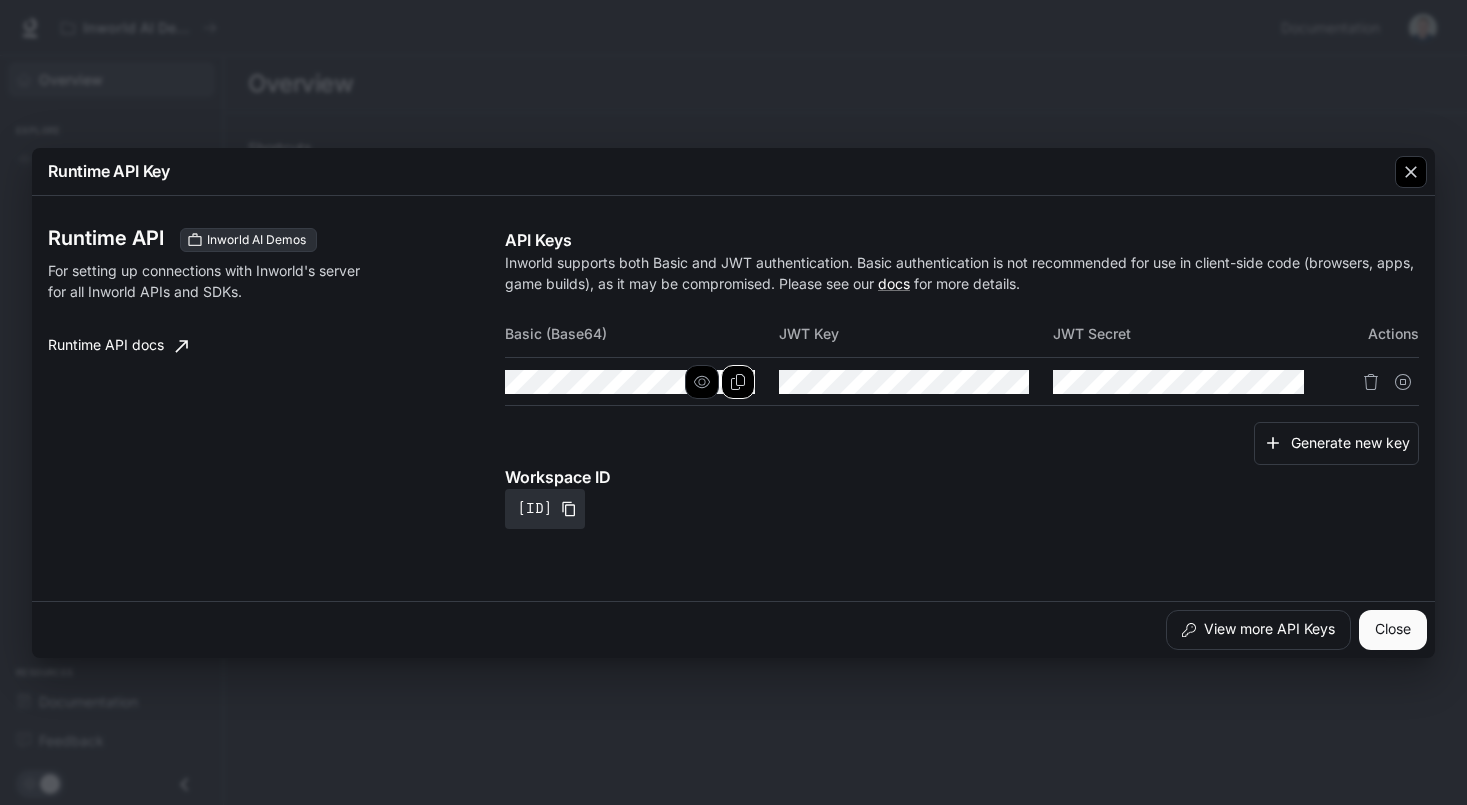 click 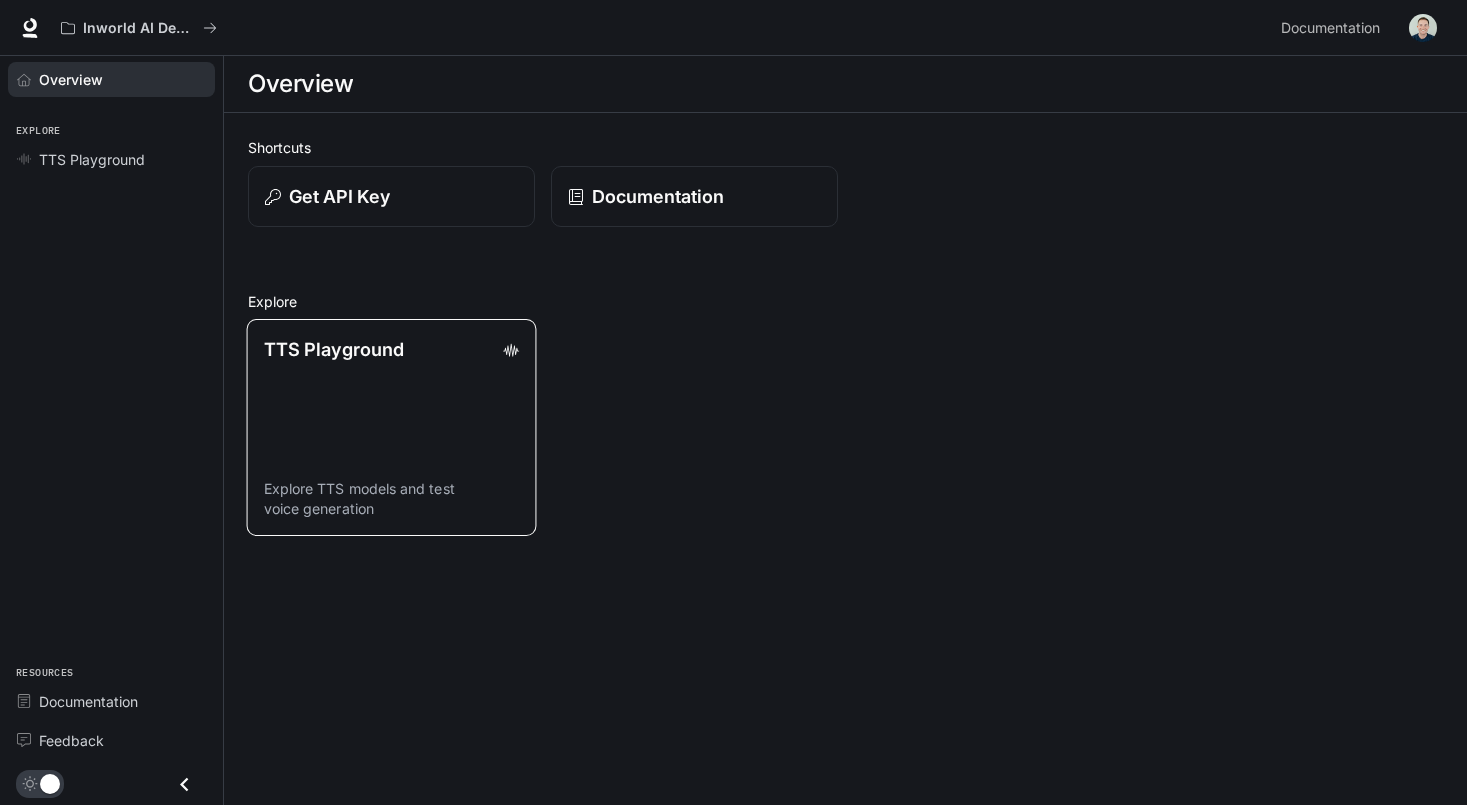 type 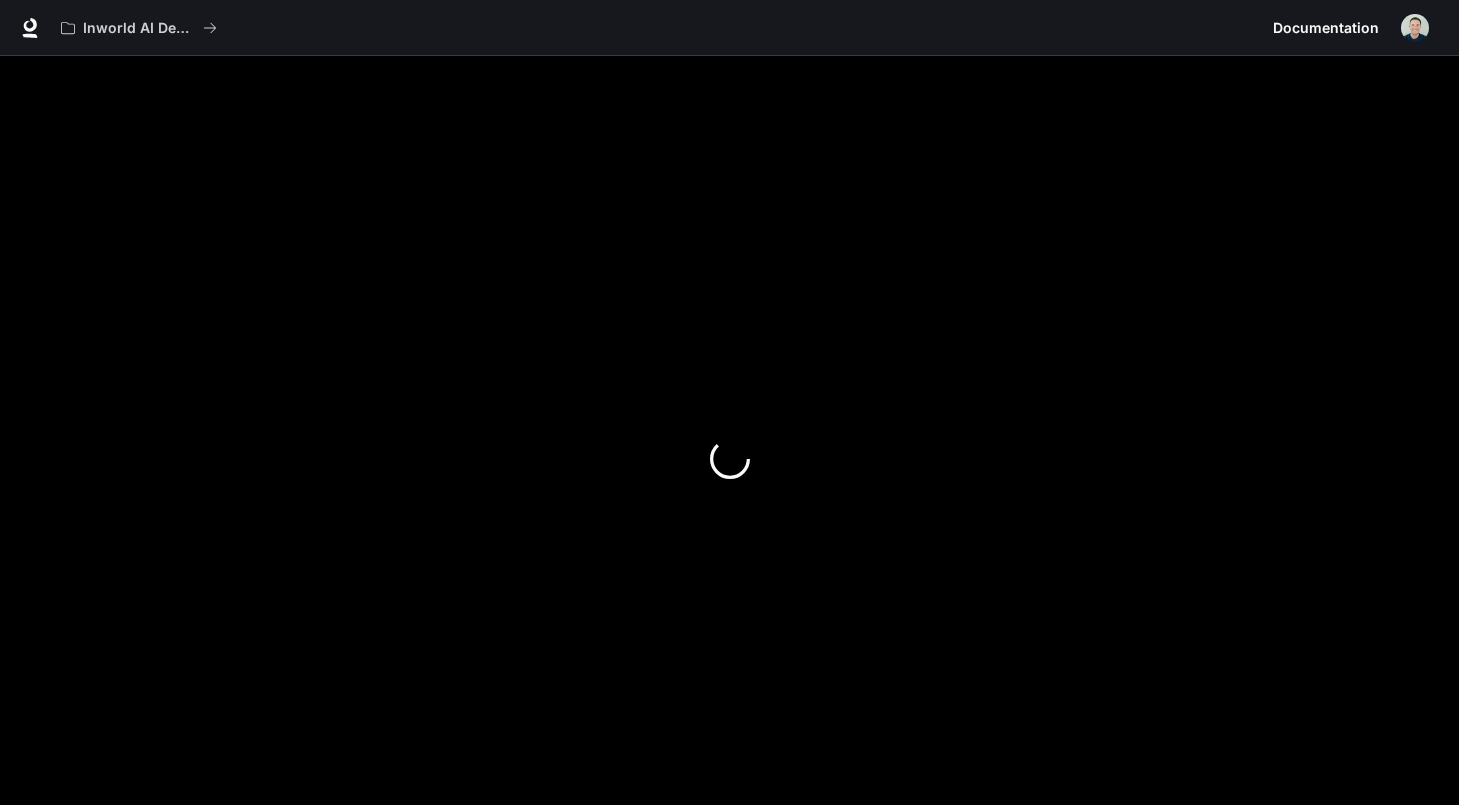 scroll, scrollTop: 0, scrollLeft: 0, axis: both 